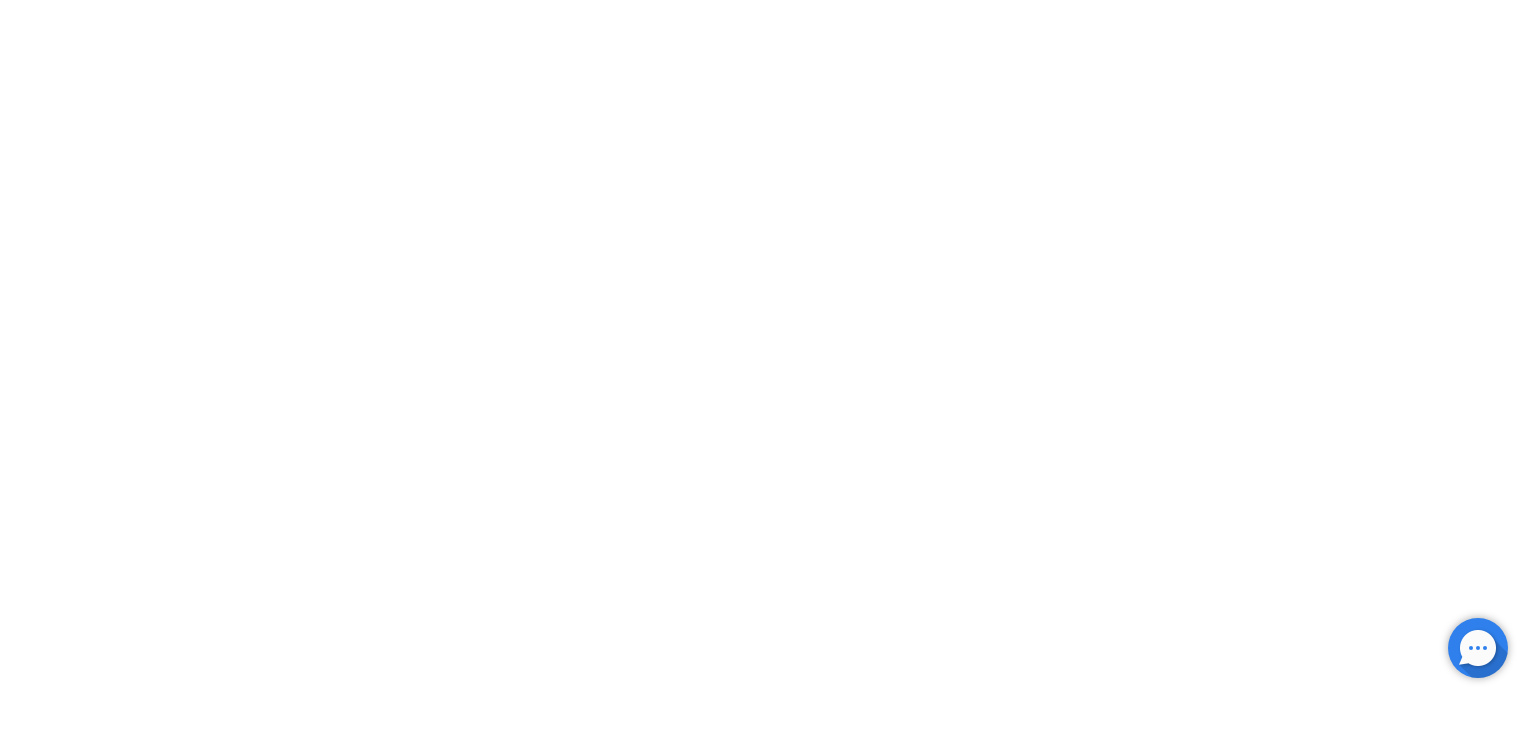 scroll, scrollTop: 0, scrollLeft: 0, axis: both 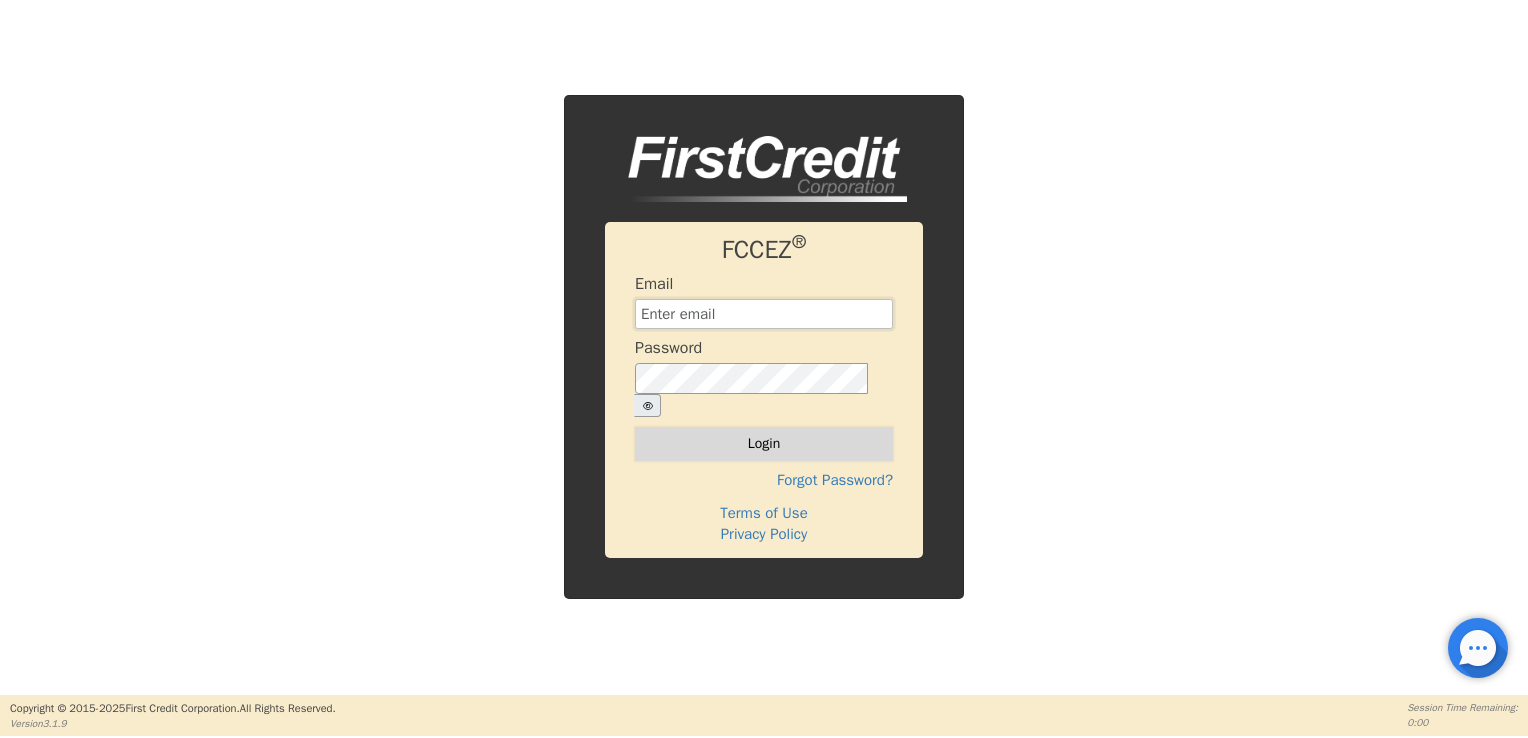type on "info@example.com" 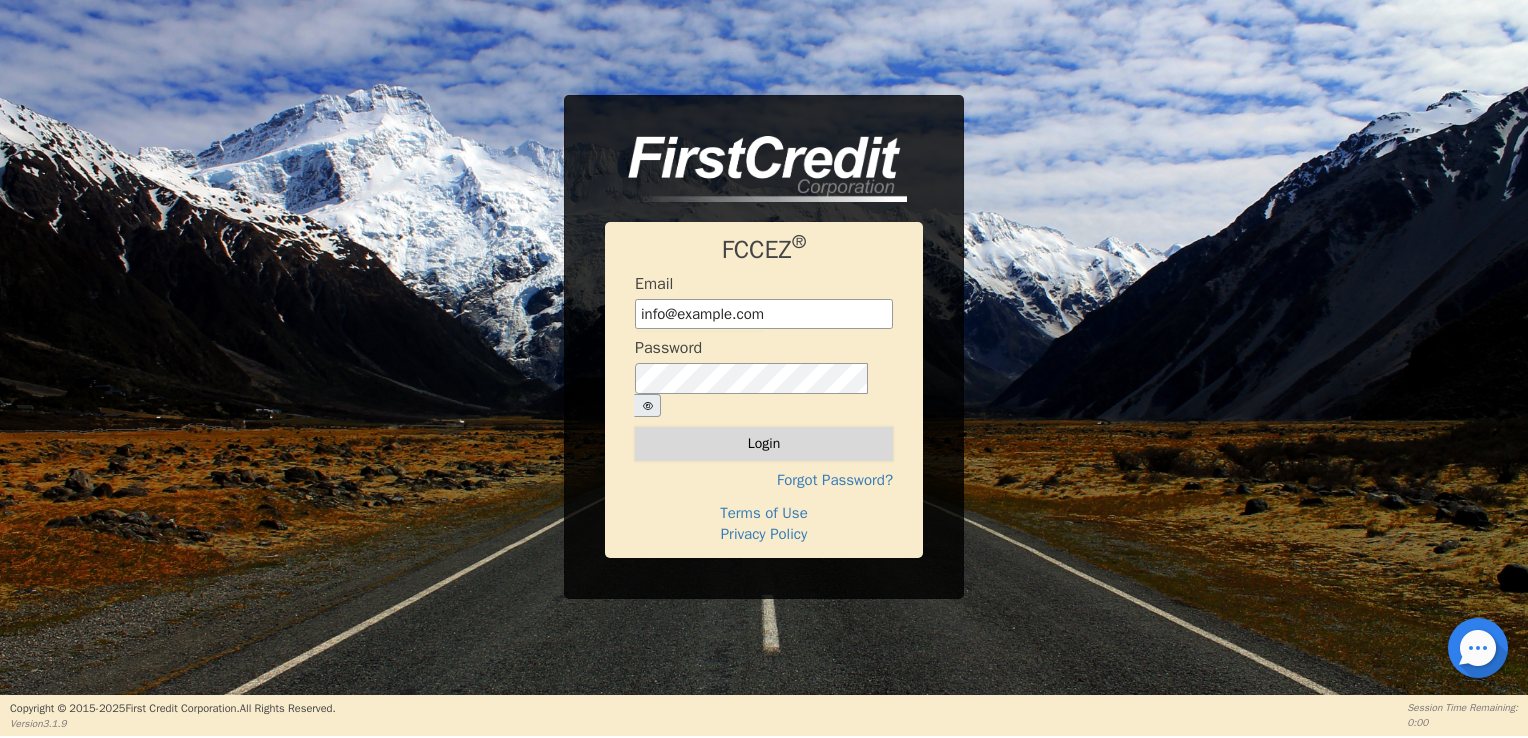 click on "Login" at bounding box center (764, 444) 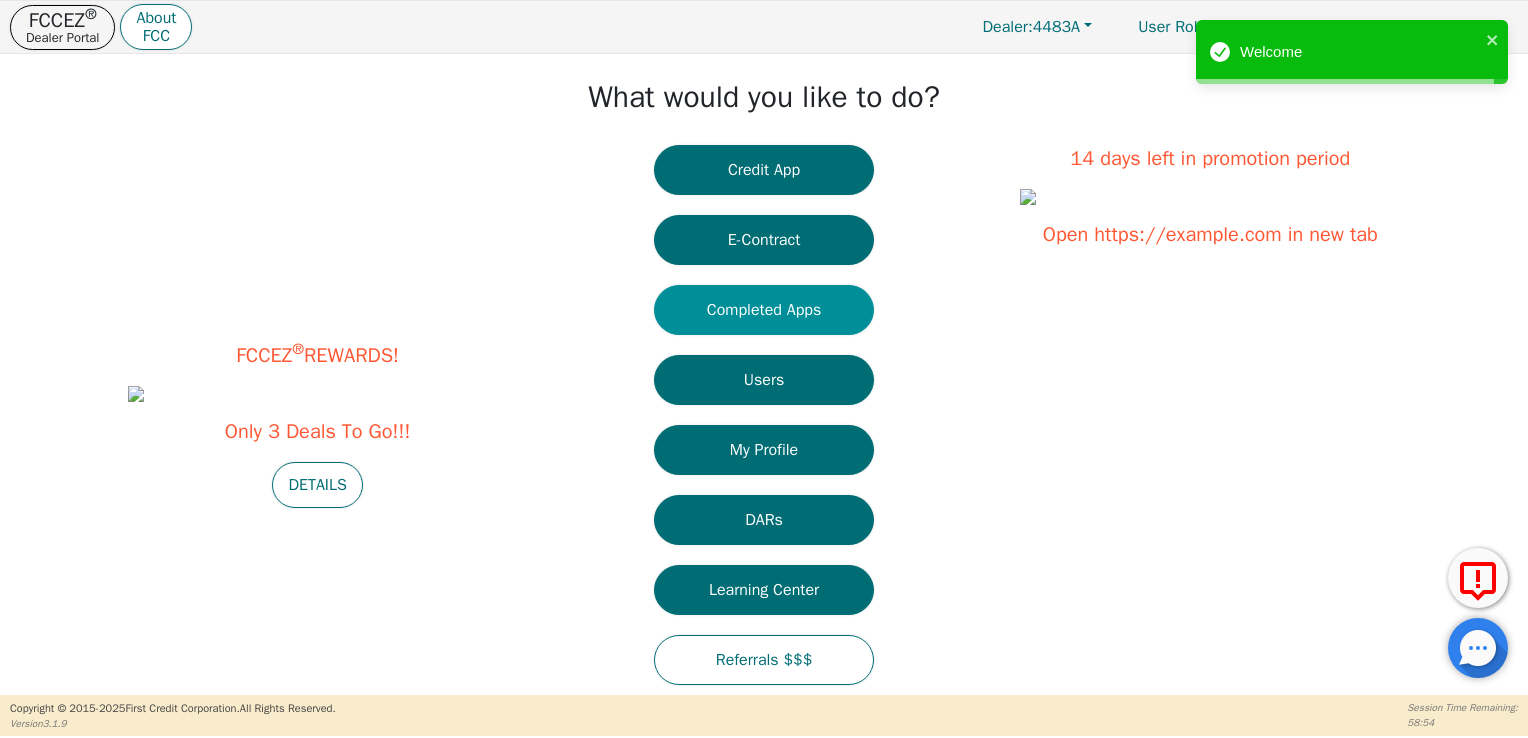 click on "Completed Apps" at bounding box center [764, 310] 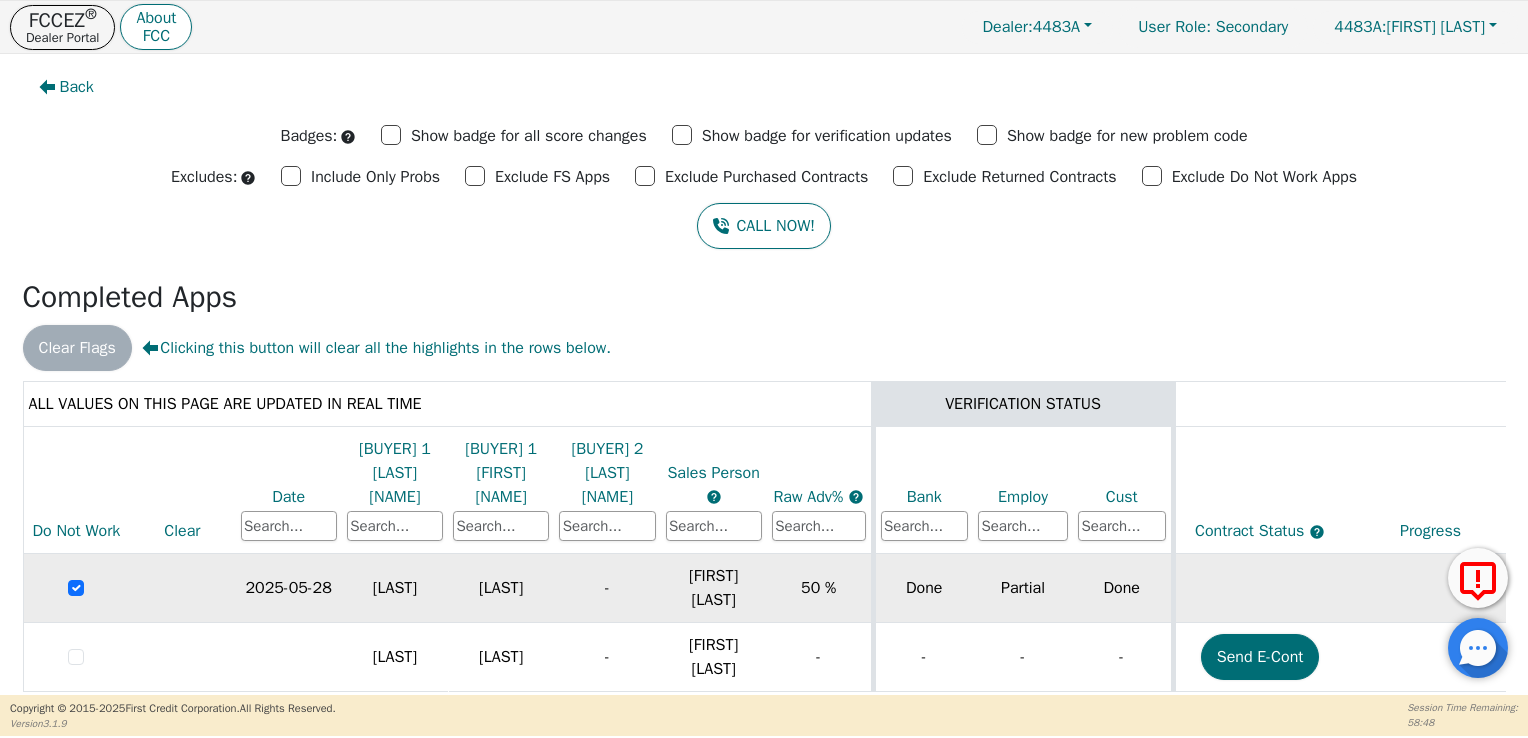 click on "[LAST]" at bounding box center [395, 588] 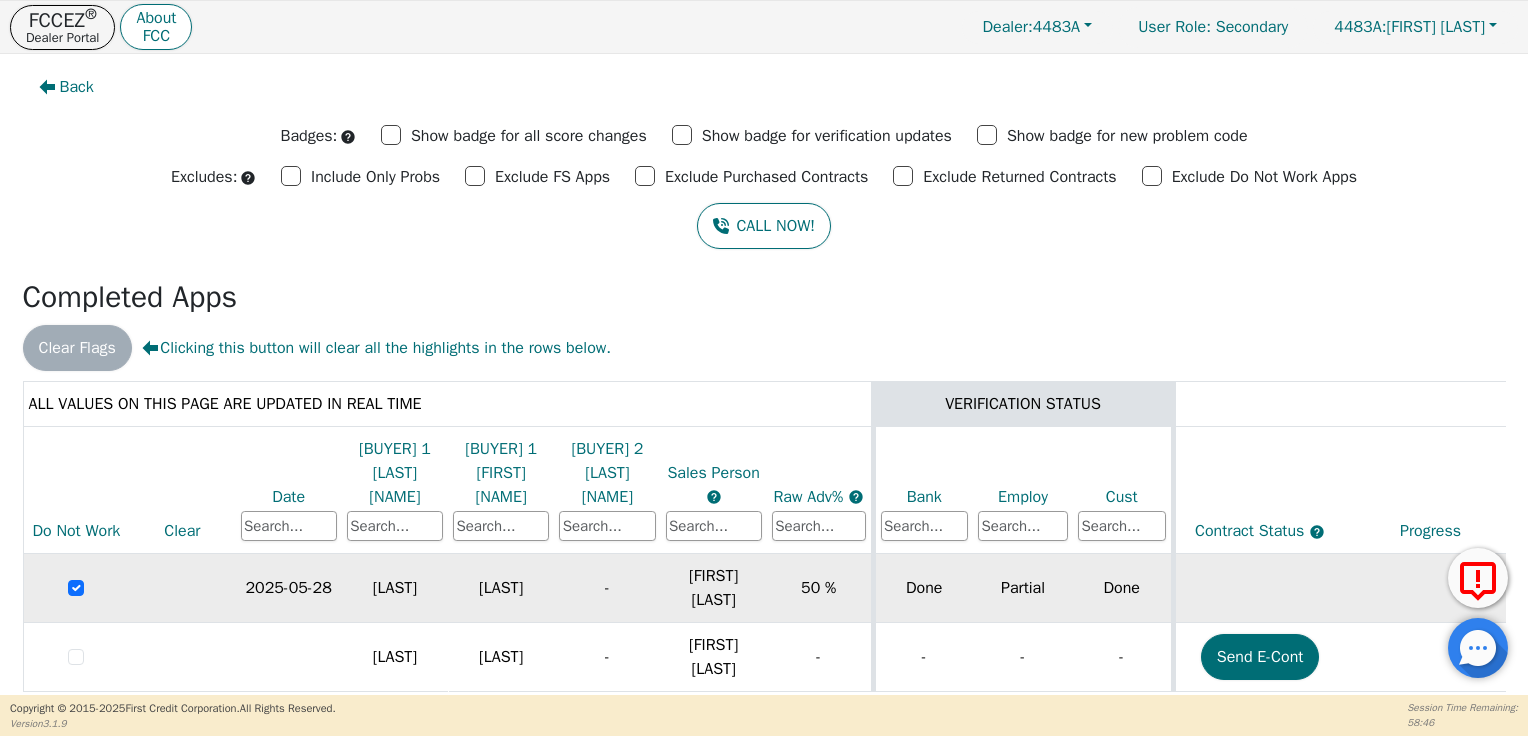 click on "Done" at bounding box center [1123, 588] 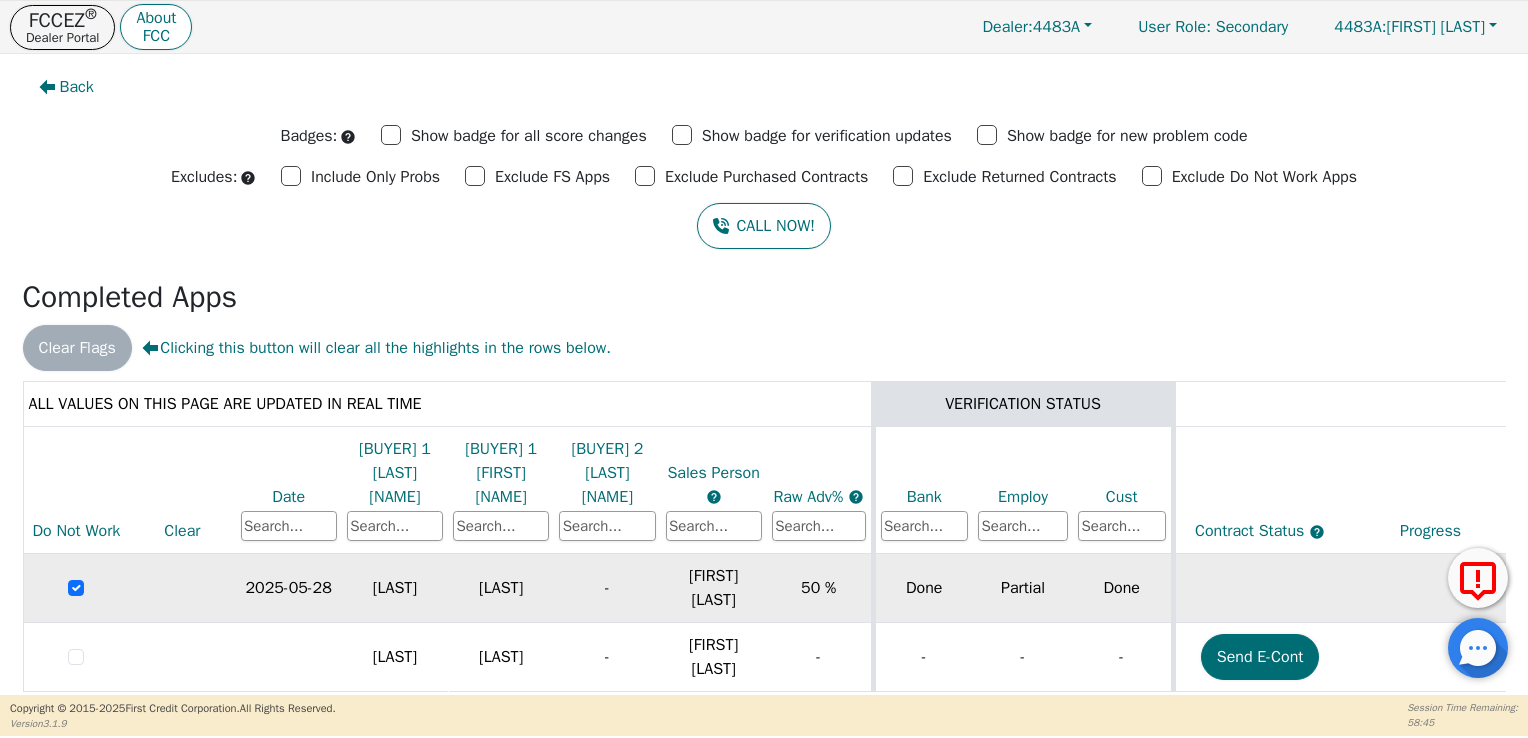 click on "LUIS" at bounding box center [501, 588] 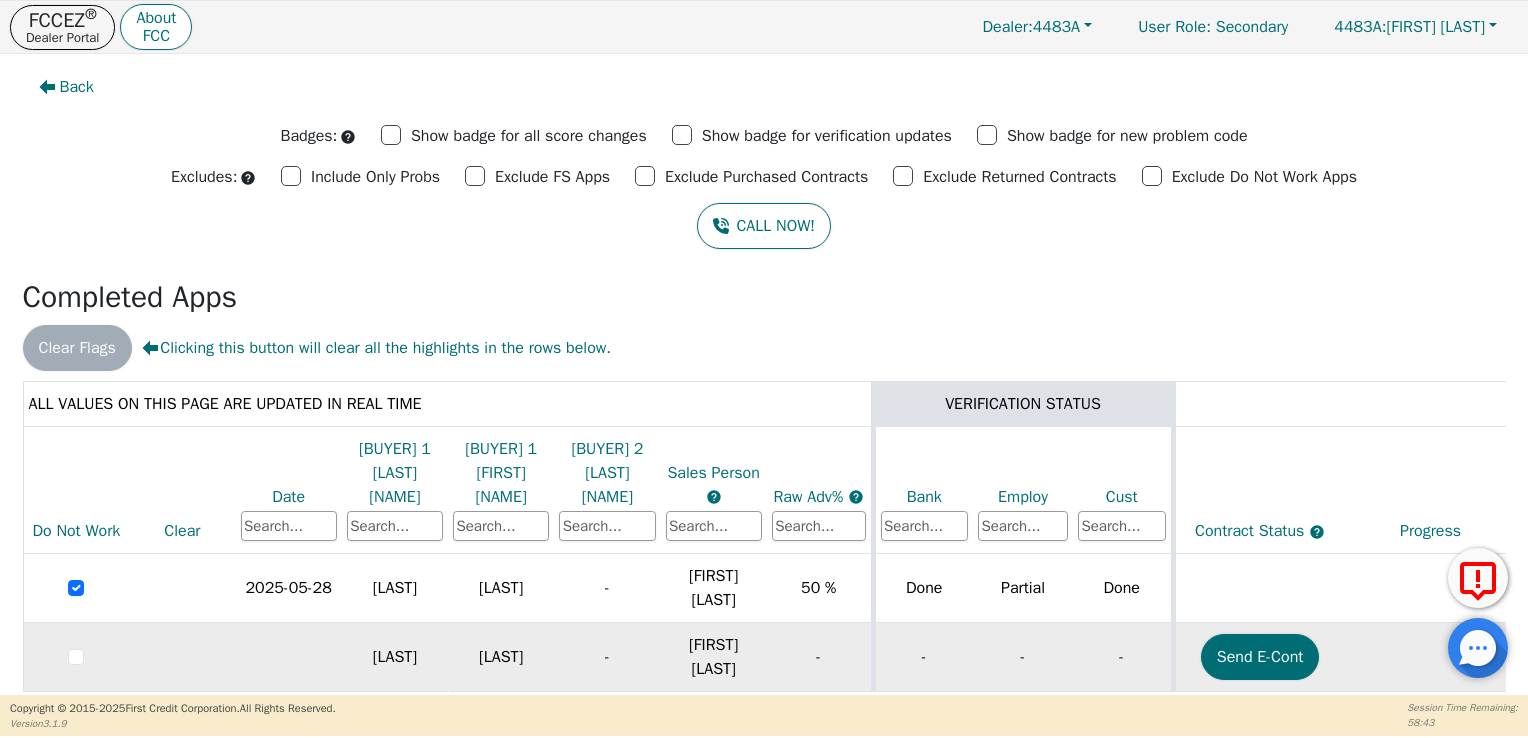 click on "GONZA" at bounding box center (395, 588) 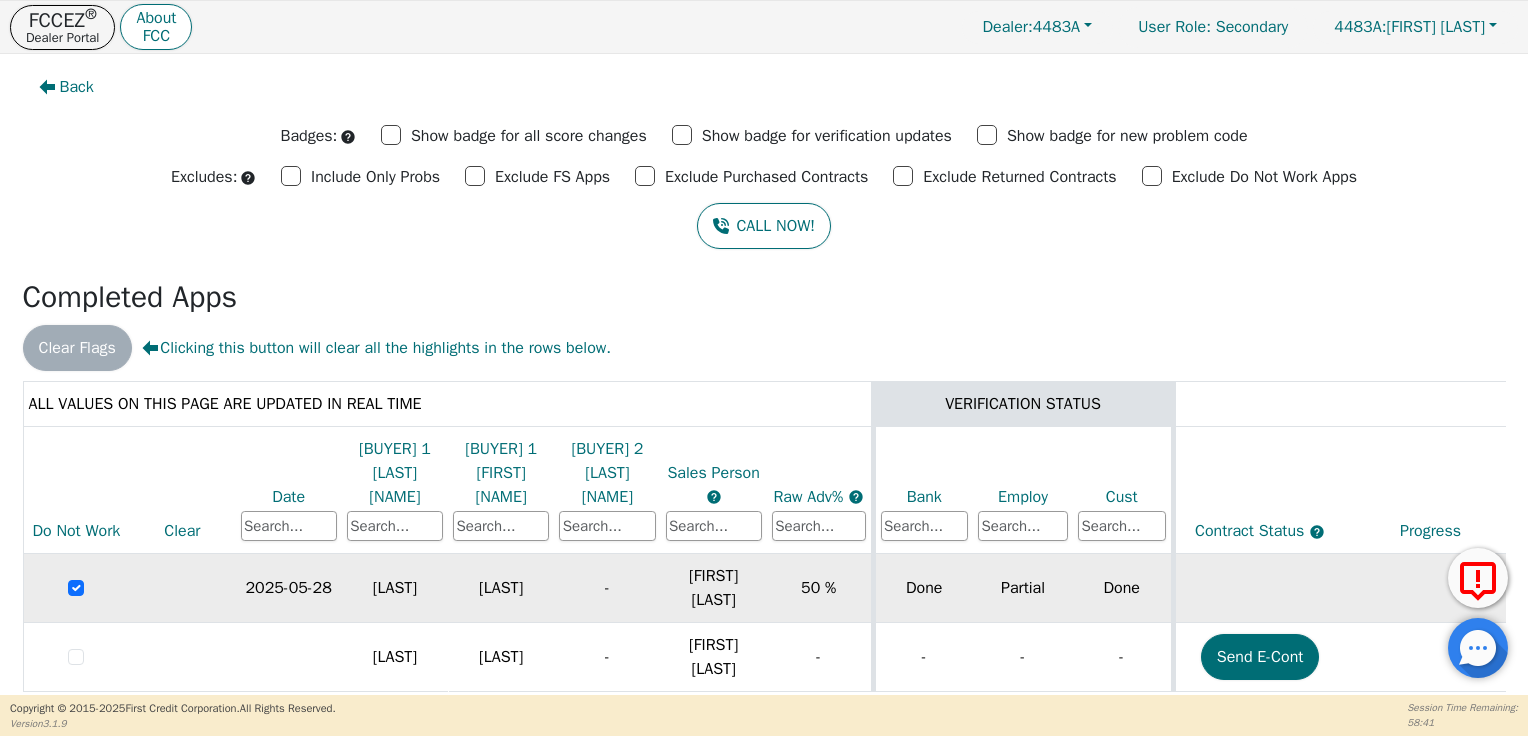 click on "Maribel Faria" at bounding box center (713, 588) 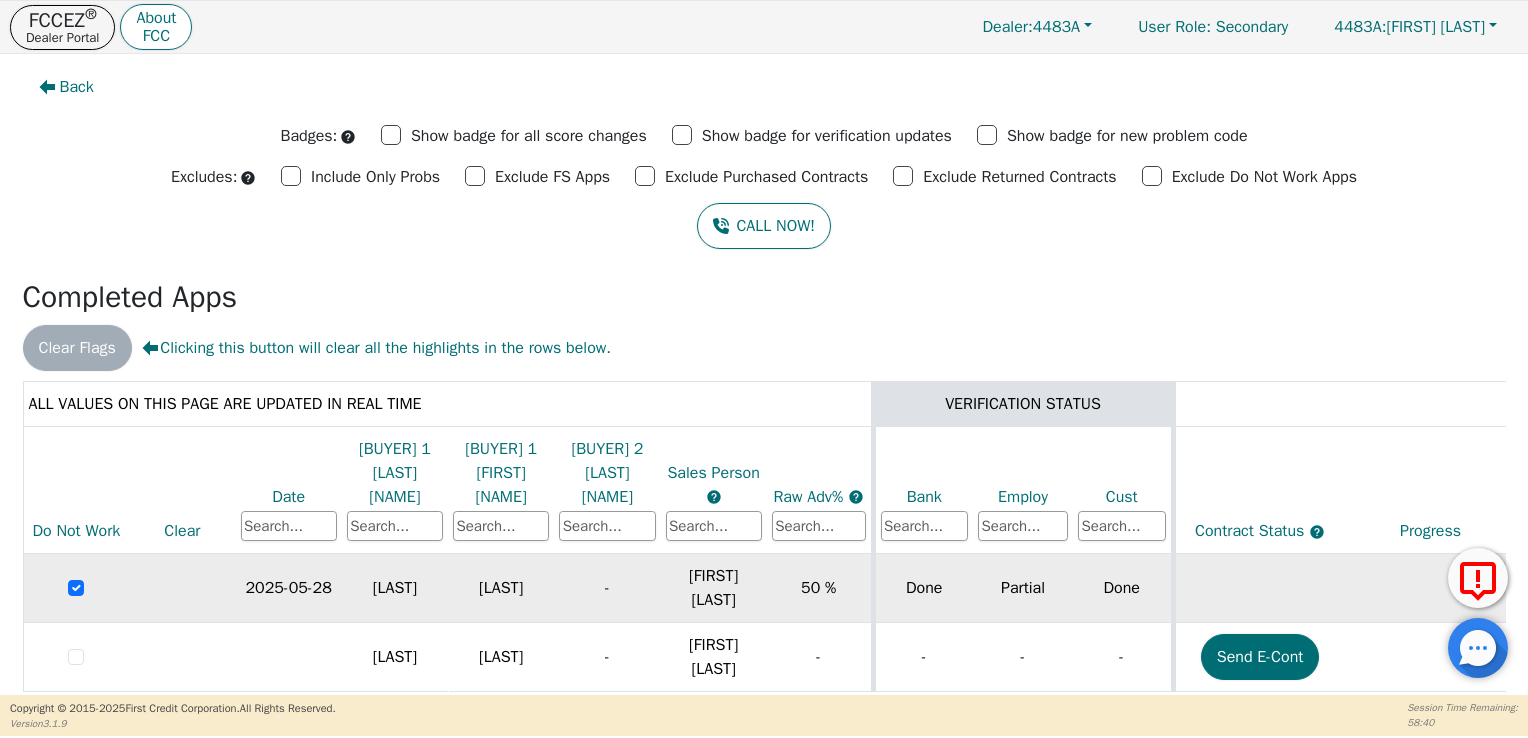 click on "Maribel Faria" at bounding box center (714, 588) 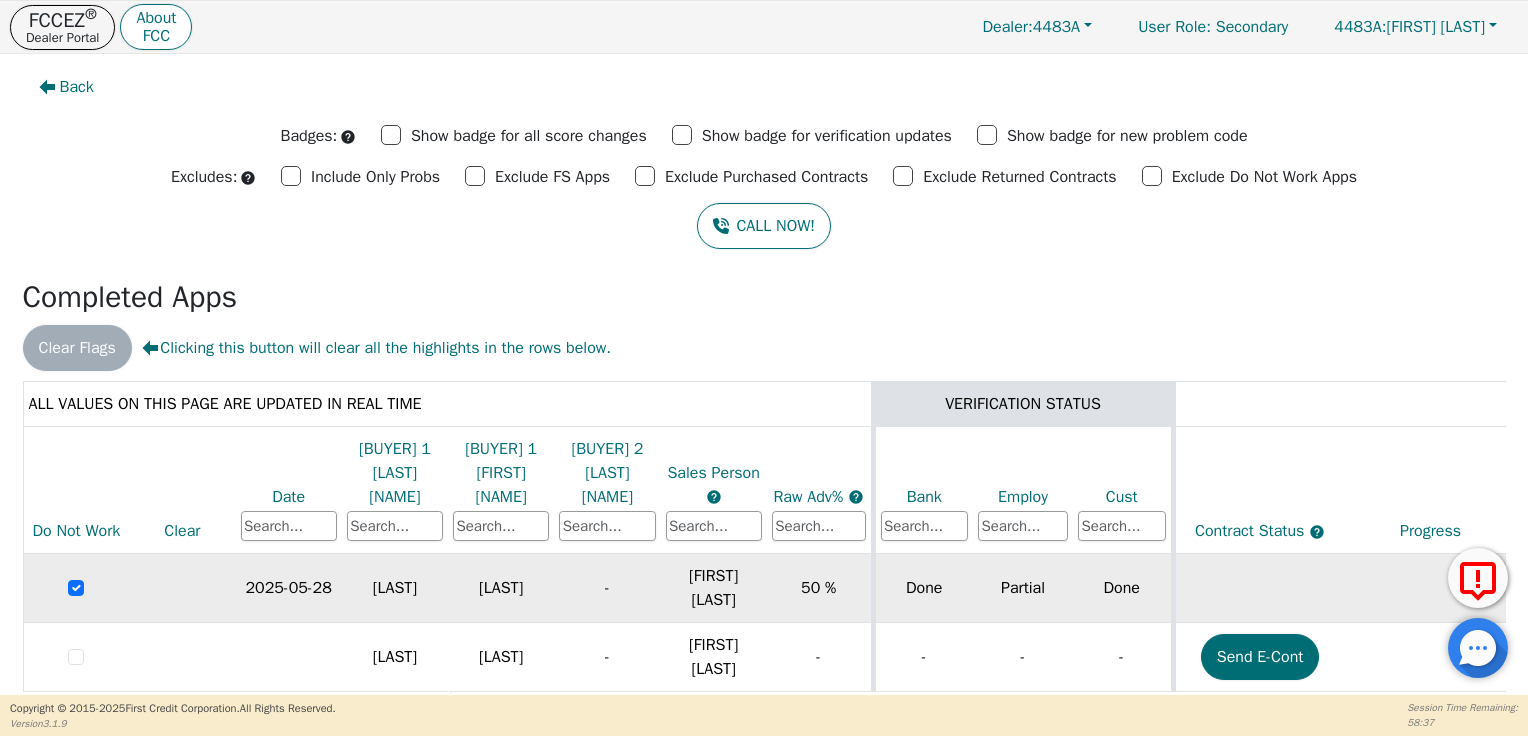 click on "CARRANZA" at bounding box center (395, 588) 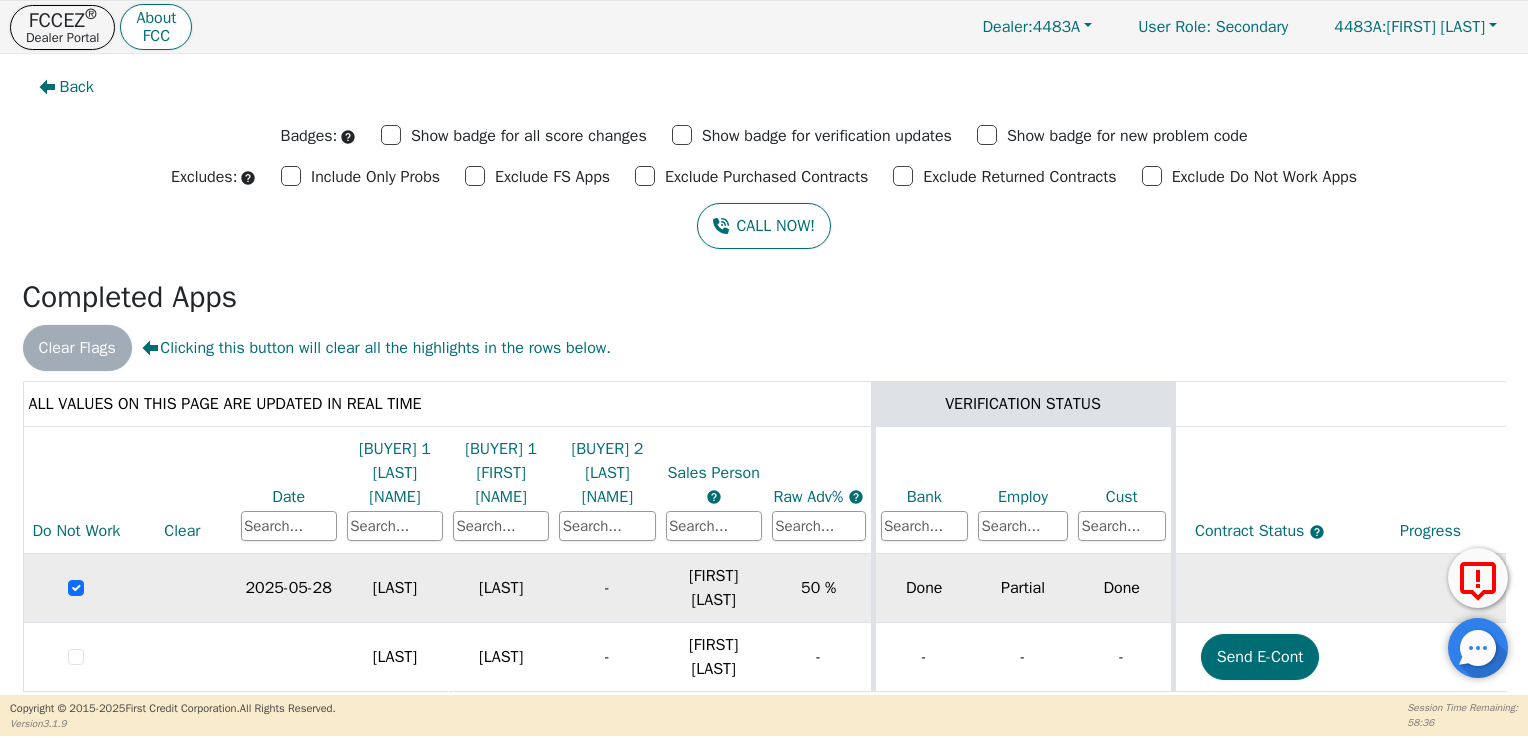 click on "Maribel Faria" at bounding box center (713, 588) 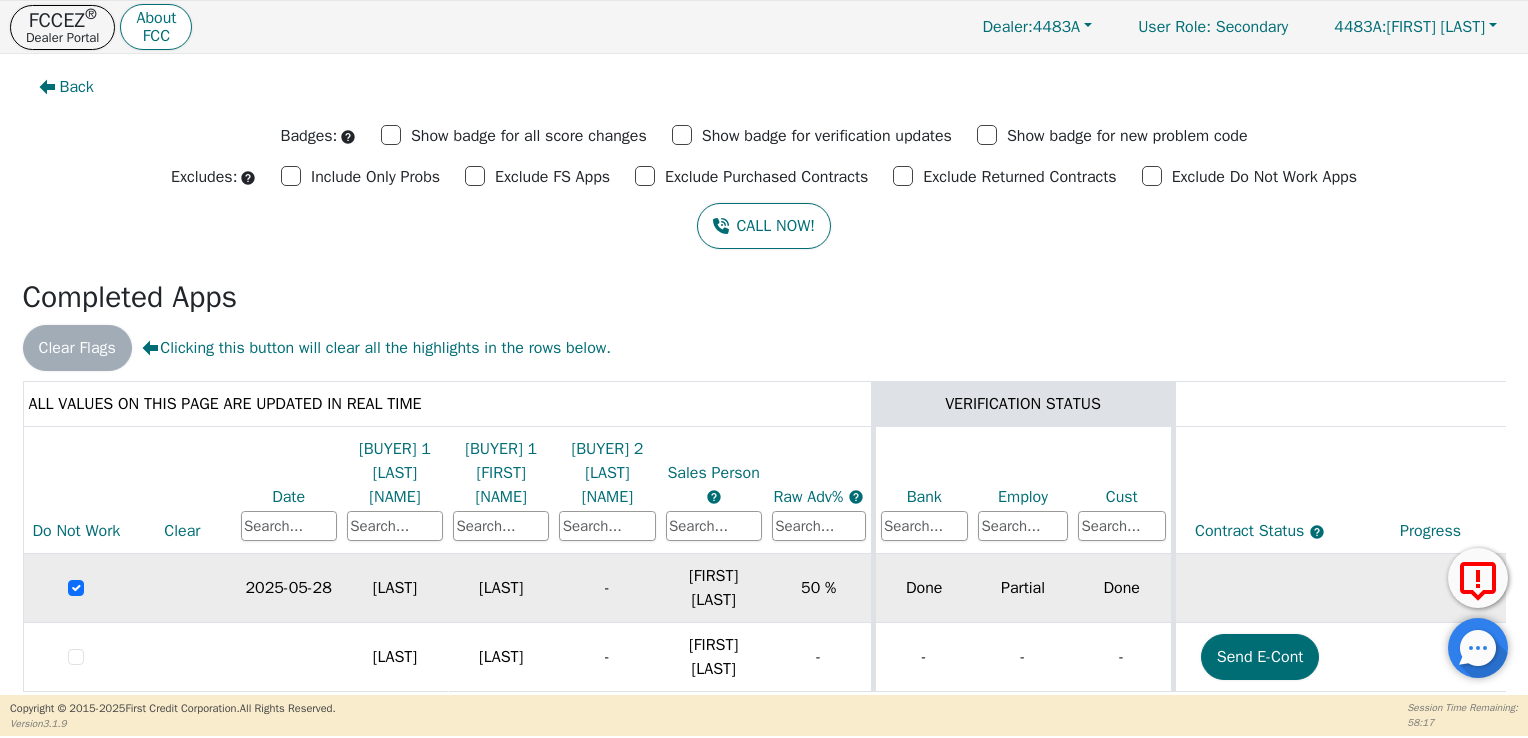 click on "Done" at bounding box center (1123, 588) 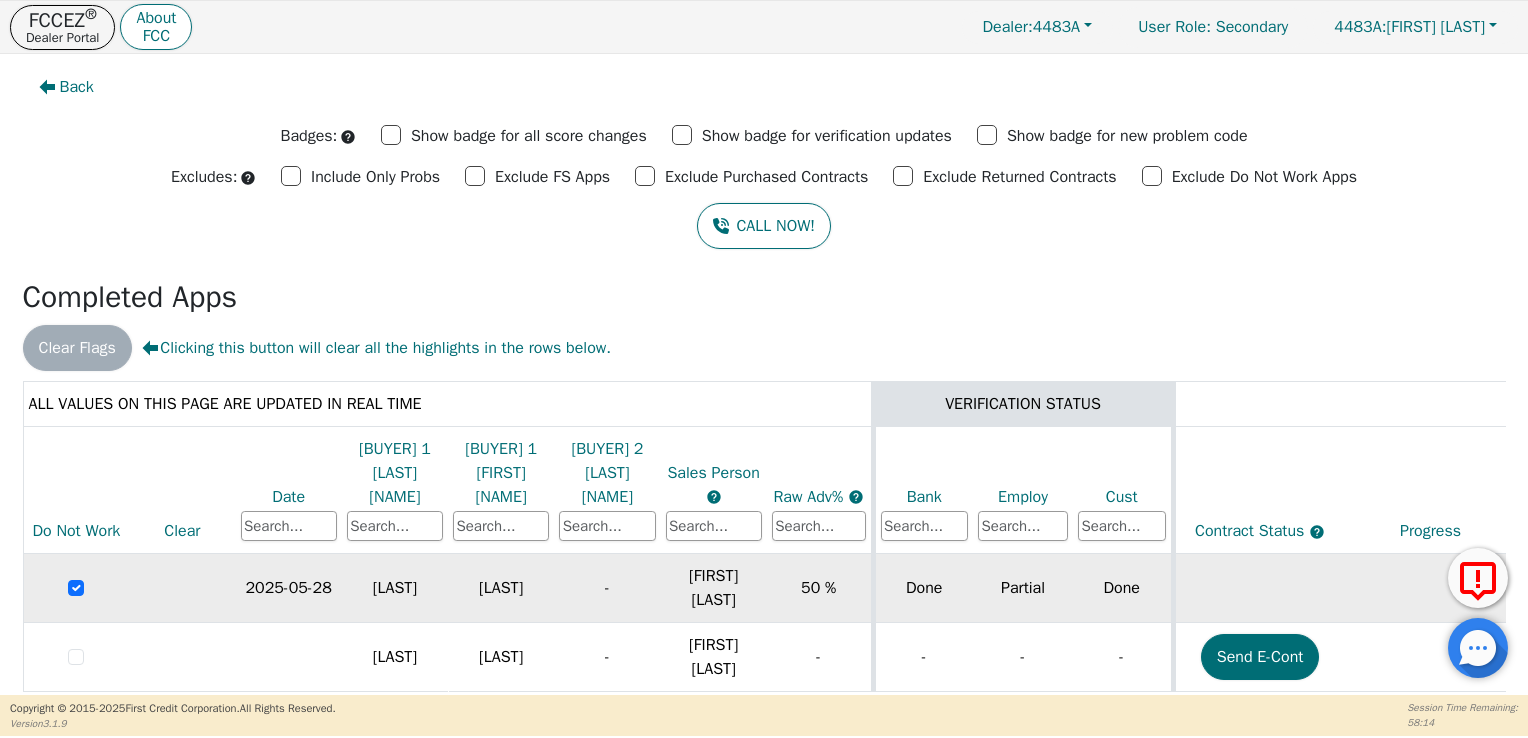 click on "CARRANZA" at bounding box center (395, 588) 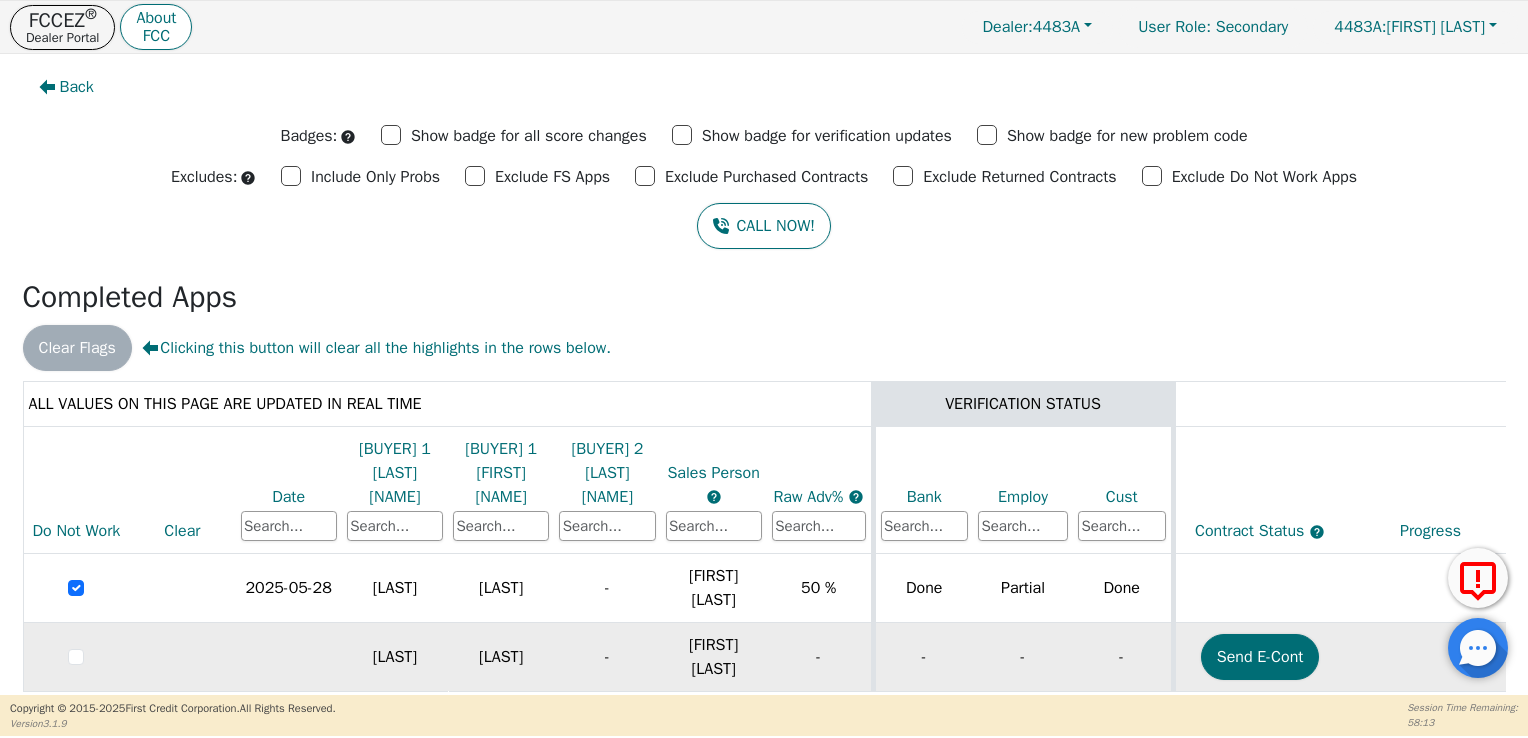 drag, startPoint x: 343, startPoint y: 568, endPoint x: 384, endPoint y: 644, distance: 86.35392 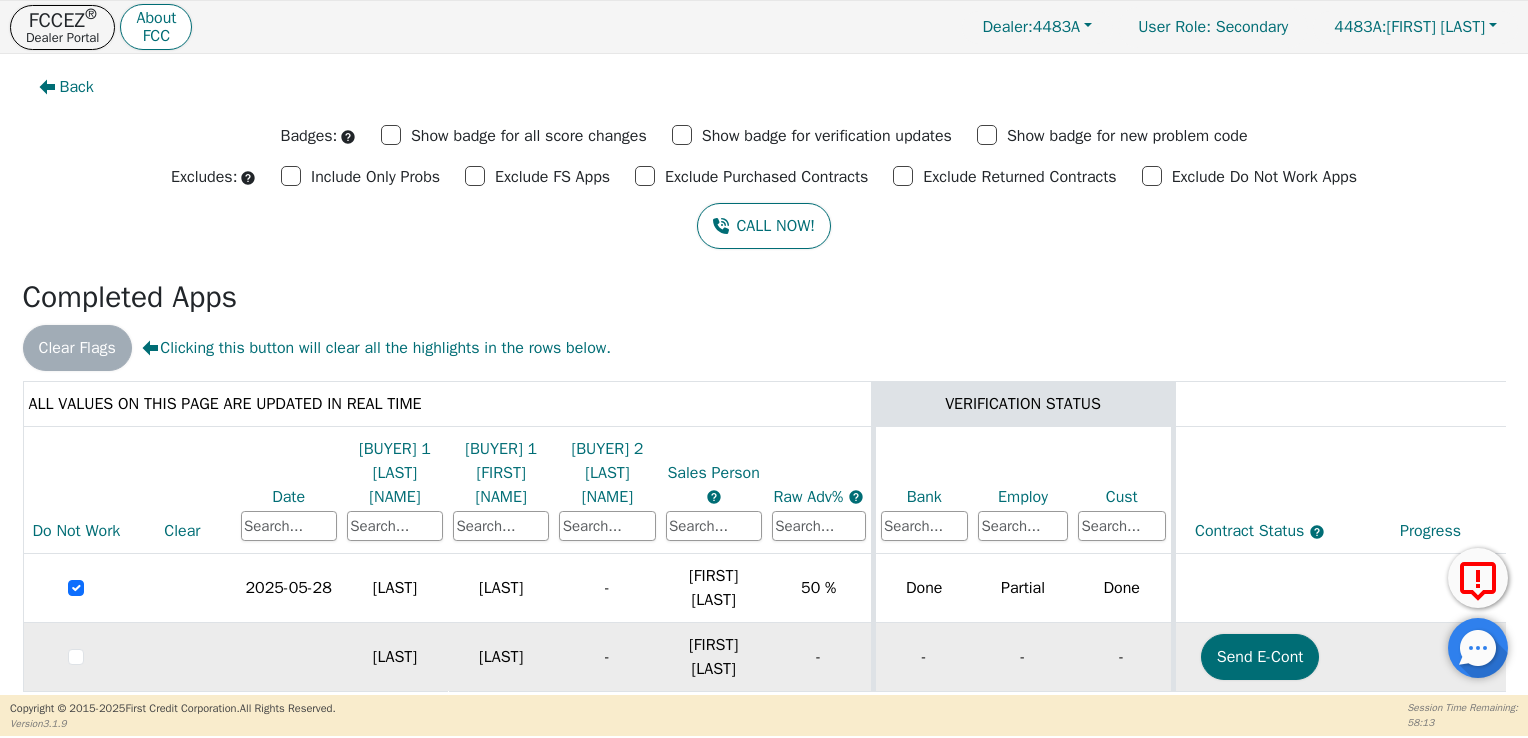 click on "GONZA" at bounding box center (395, 588) 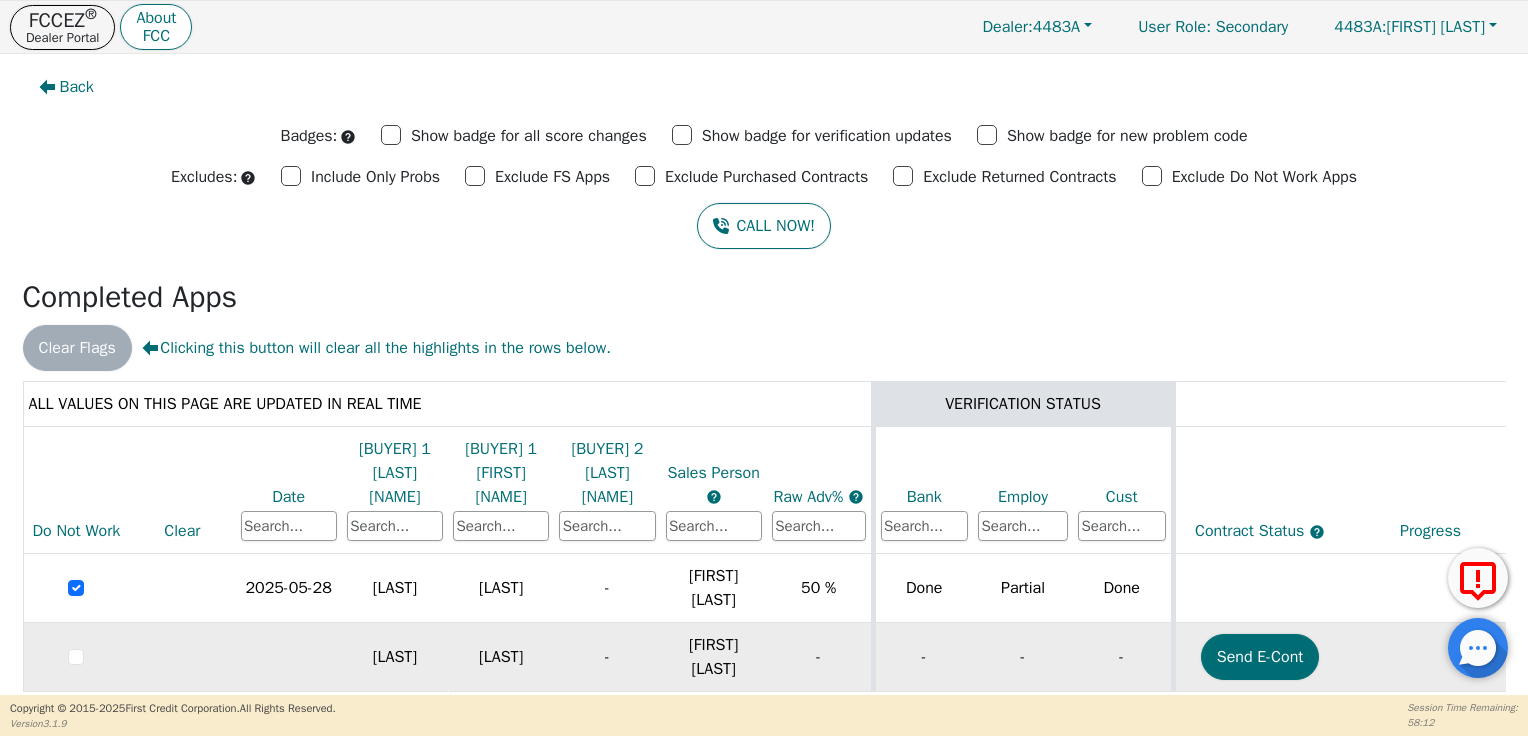 click on "GONZA" at bounding box center [395, 588] 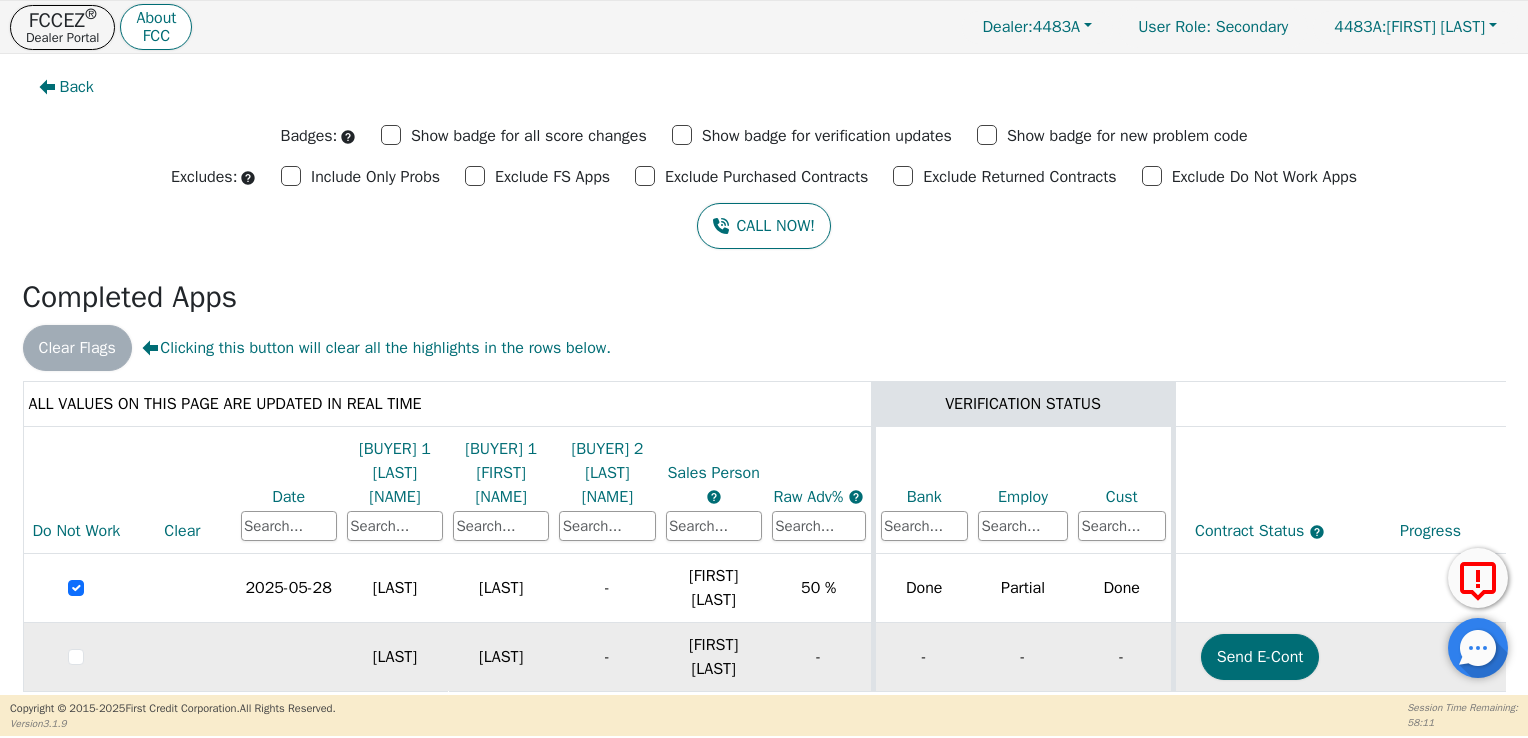 scroll, scrollTop: 7, scrollLeft: 0, axis: vertical 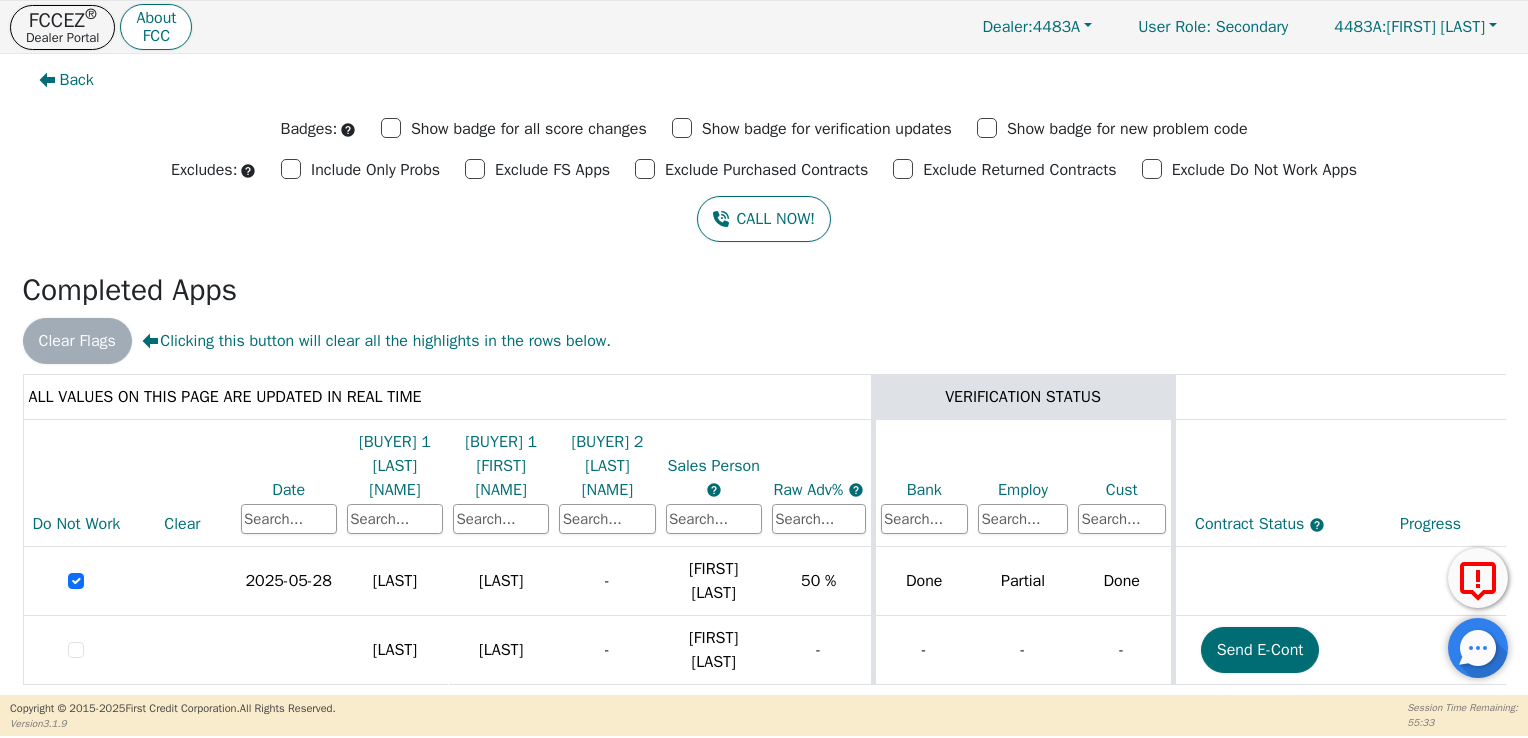 click on "Clear Flags   Clicking this button will clear all the highlights in the rows below." at bounding box center (764, 341) 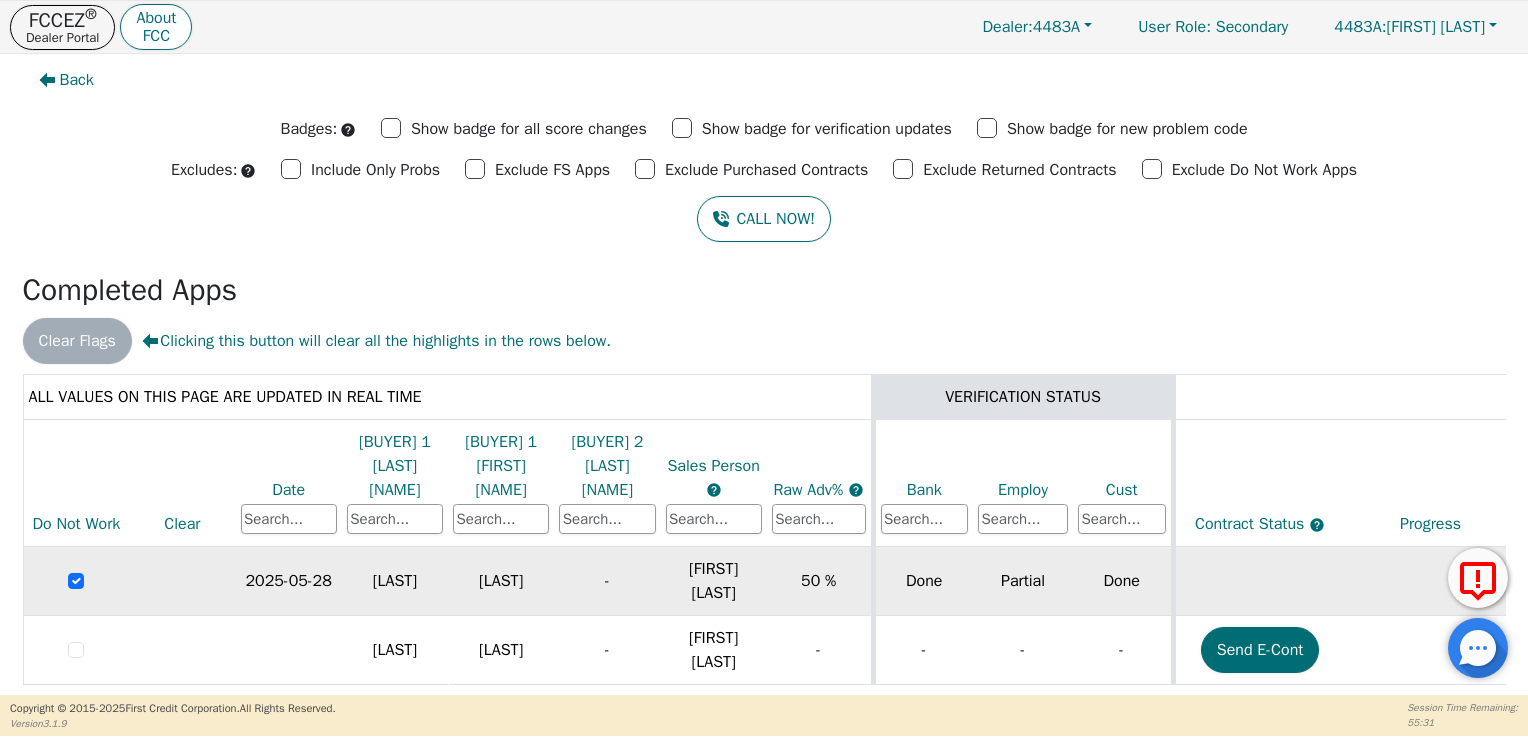 click on "Done" at bounding box center [1123, 581] 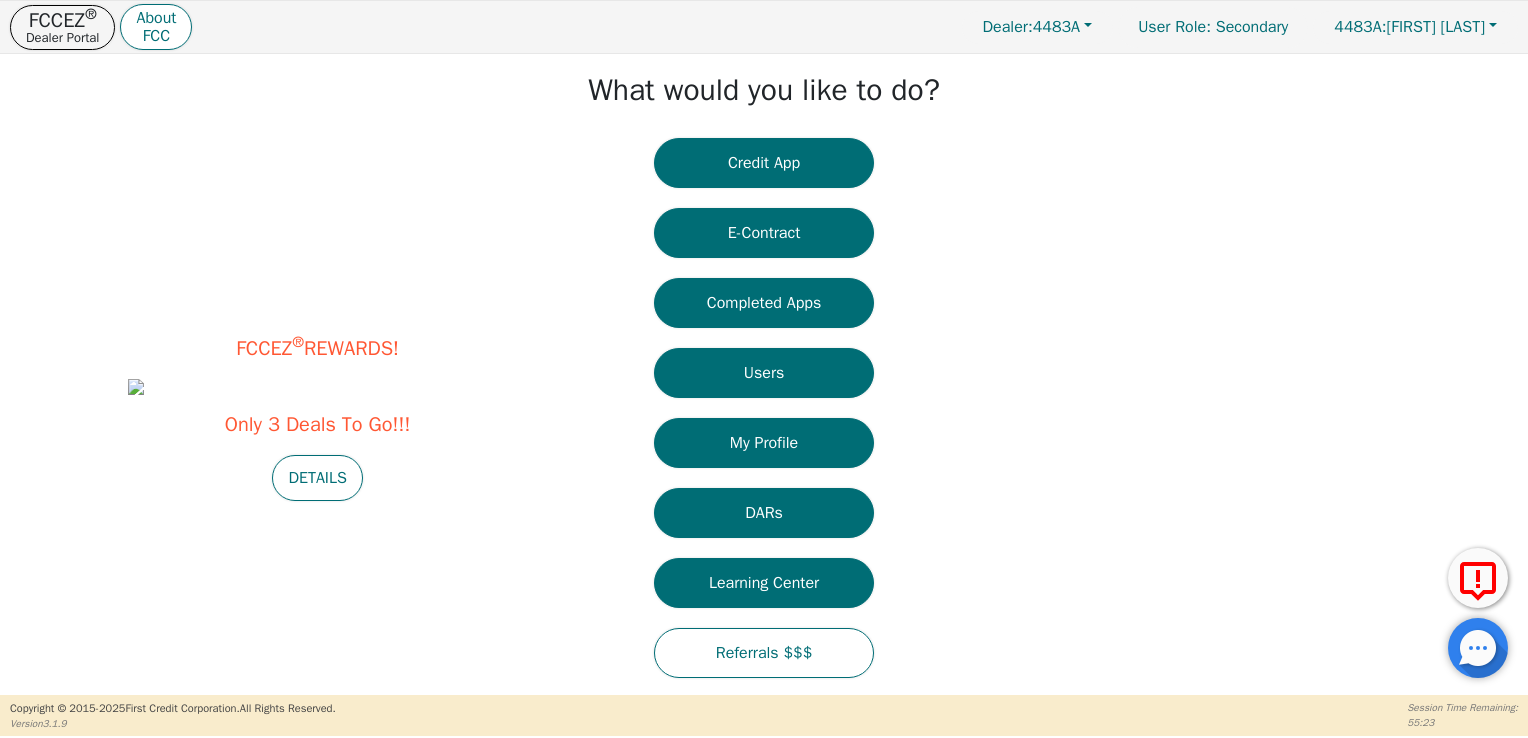 scroll, scrollTop: 17, scrollLeft: 0, axis: vertical 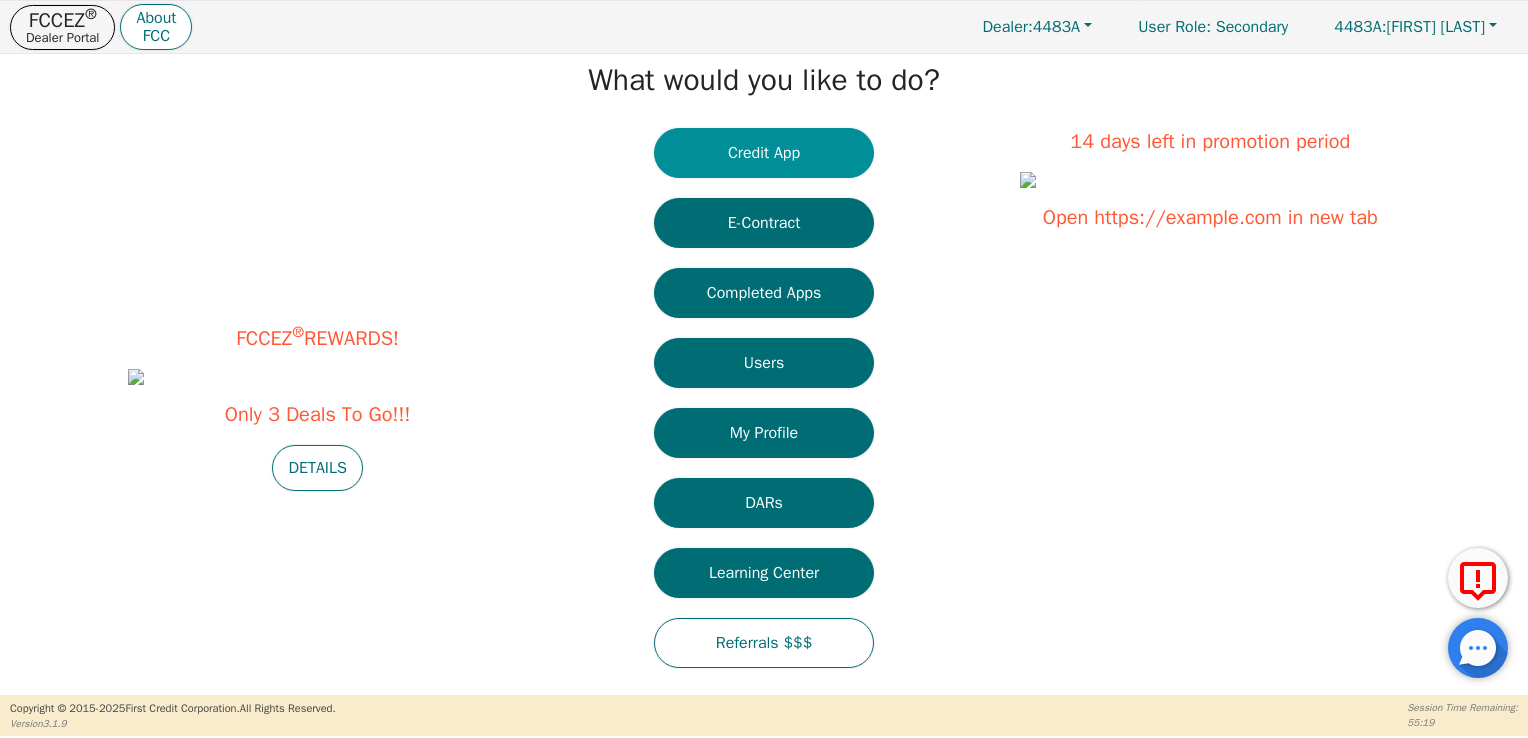click on "Credit App" at bounding box center (764, 153) 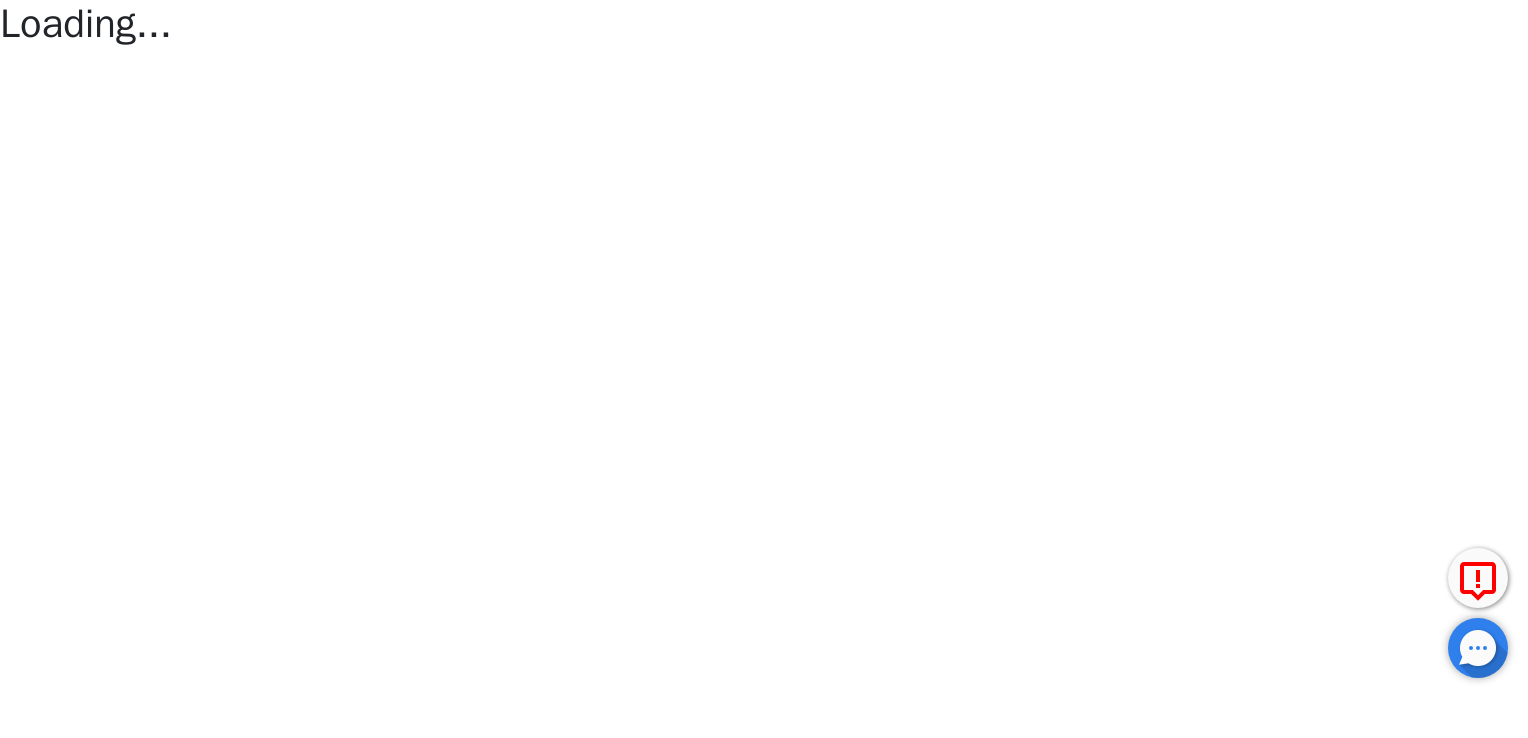 scroll, scrollTop: 0, scrollLeft: 0, axis: both 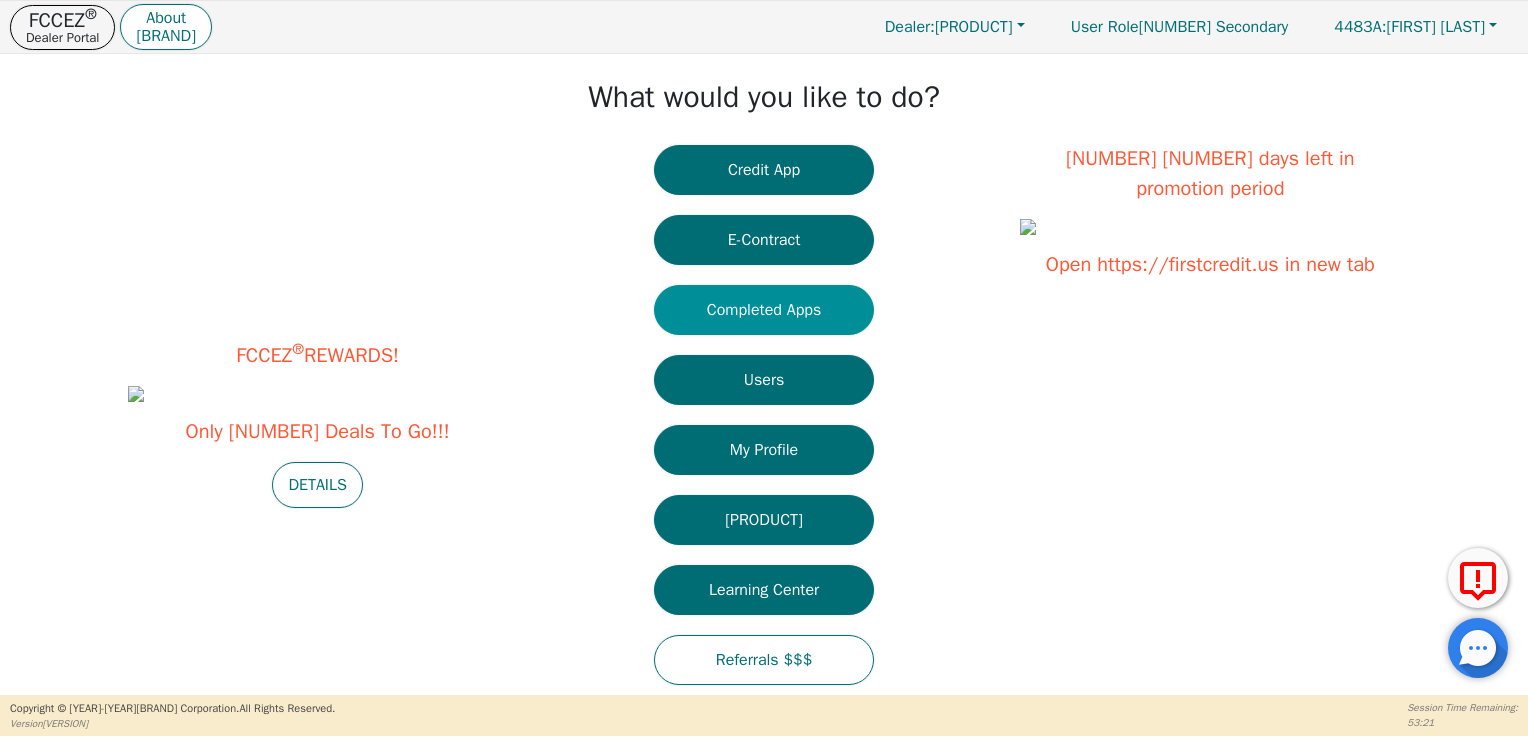 click on "Completed Apps" at bounding box center [764, 310] 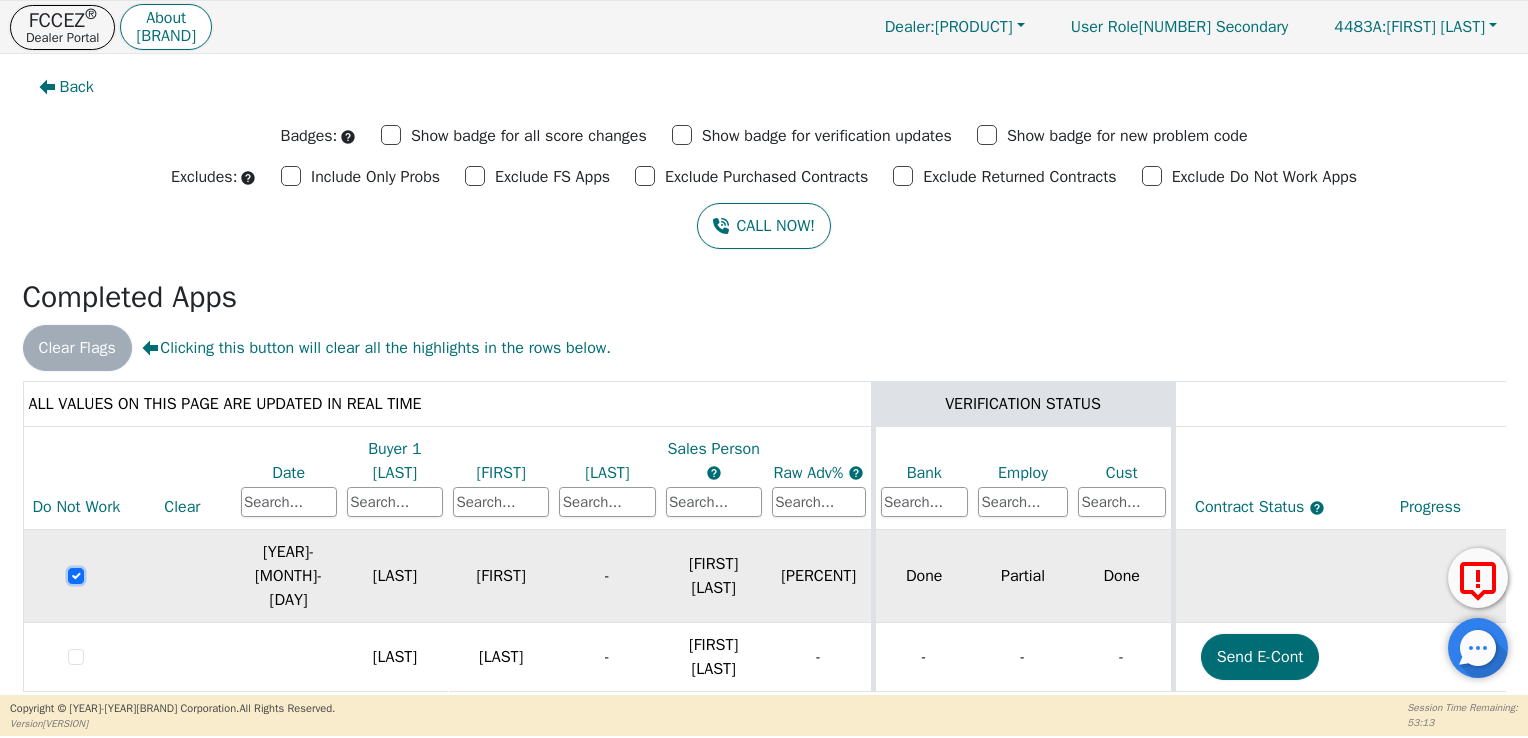 click at bounding box center [76, 576] 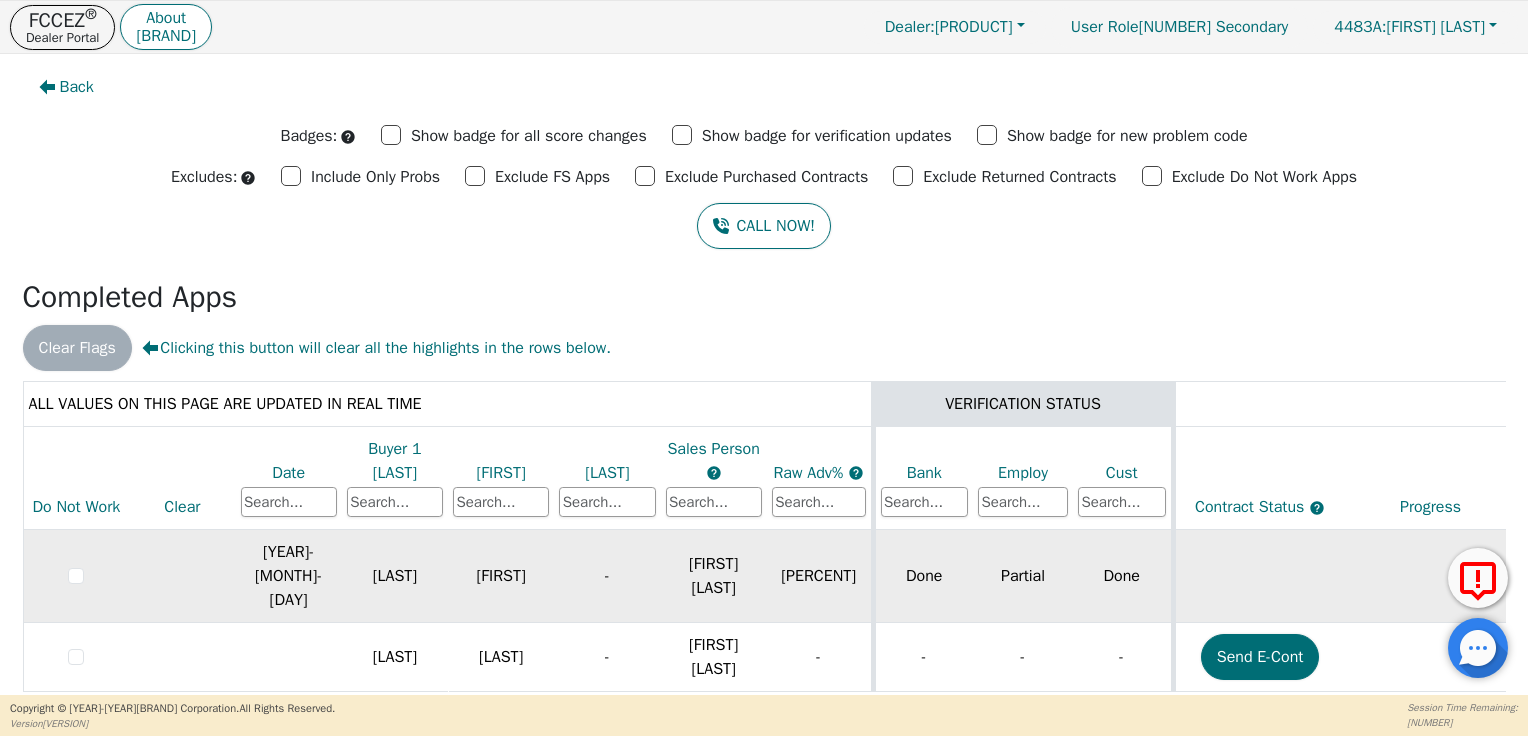 click on "2025-05-28" at bounding box center (289, 576) 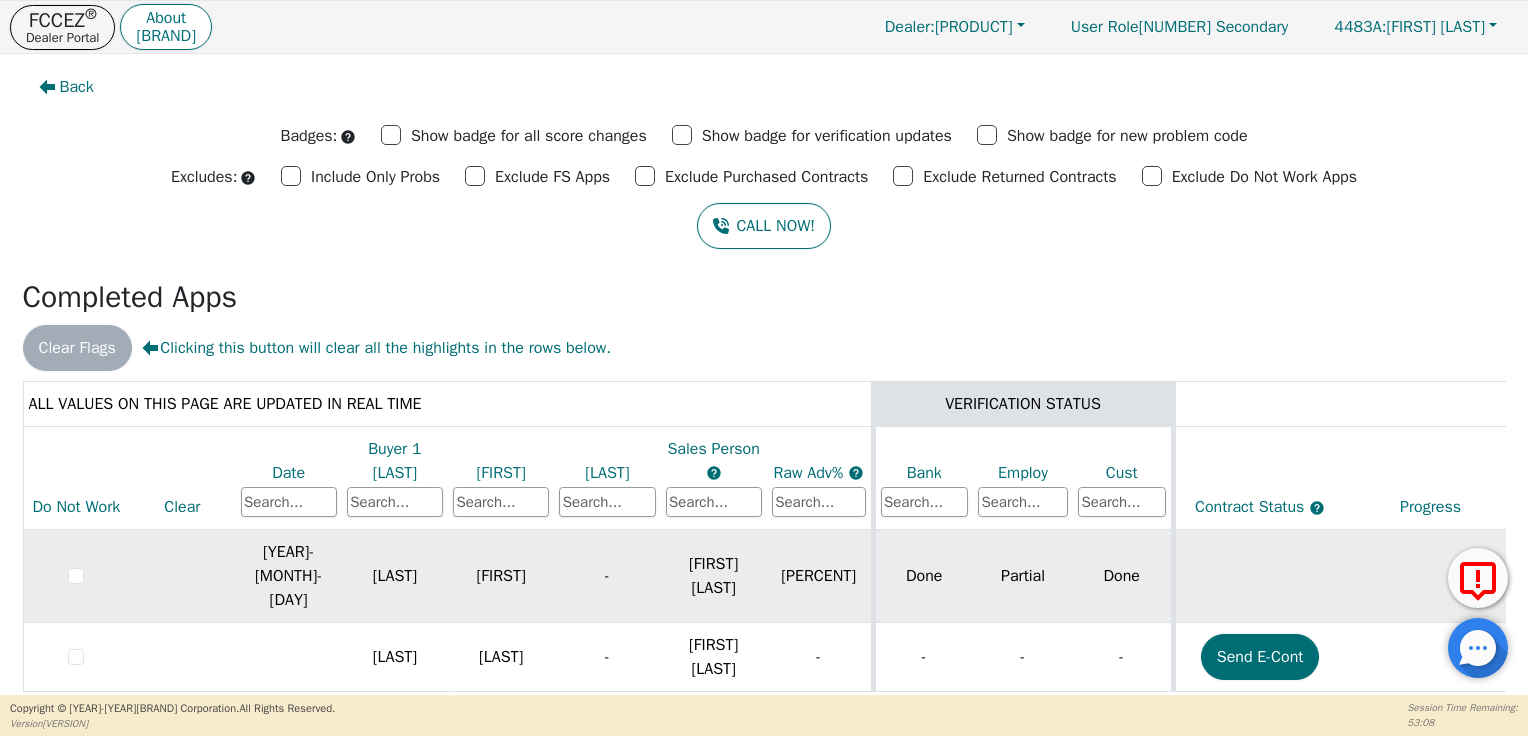 click on "2025-05-28" at bounding box center (289, 576) 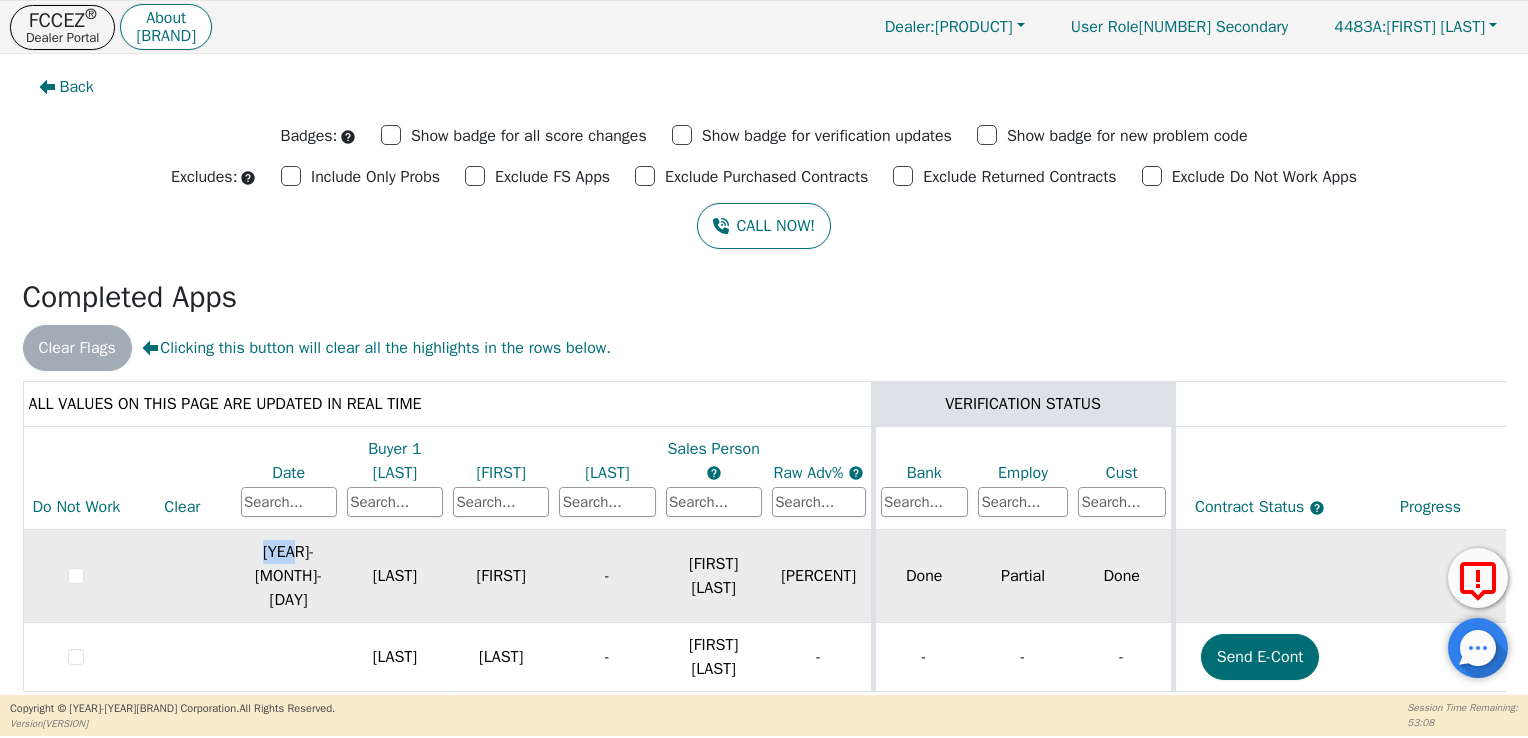 click on "2025-05-28" at bounding box center [289, 576] 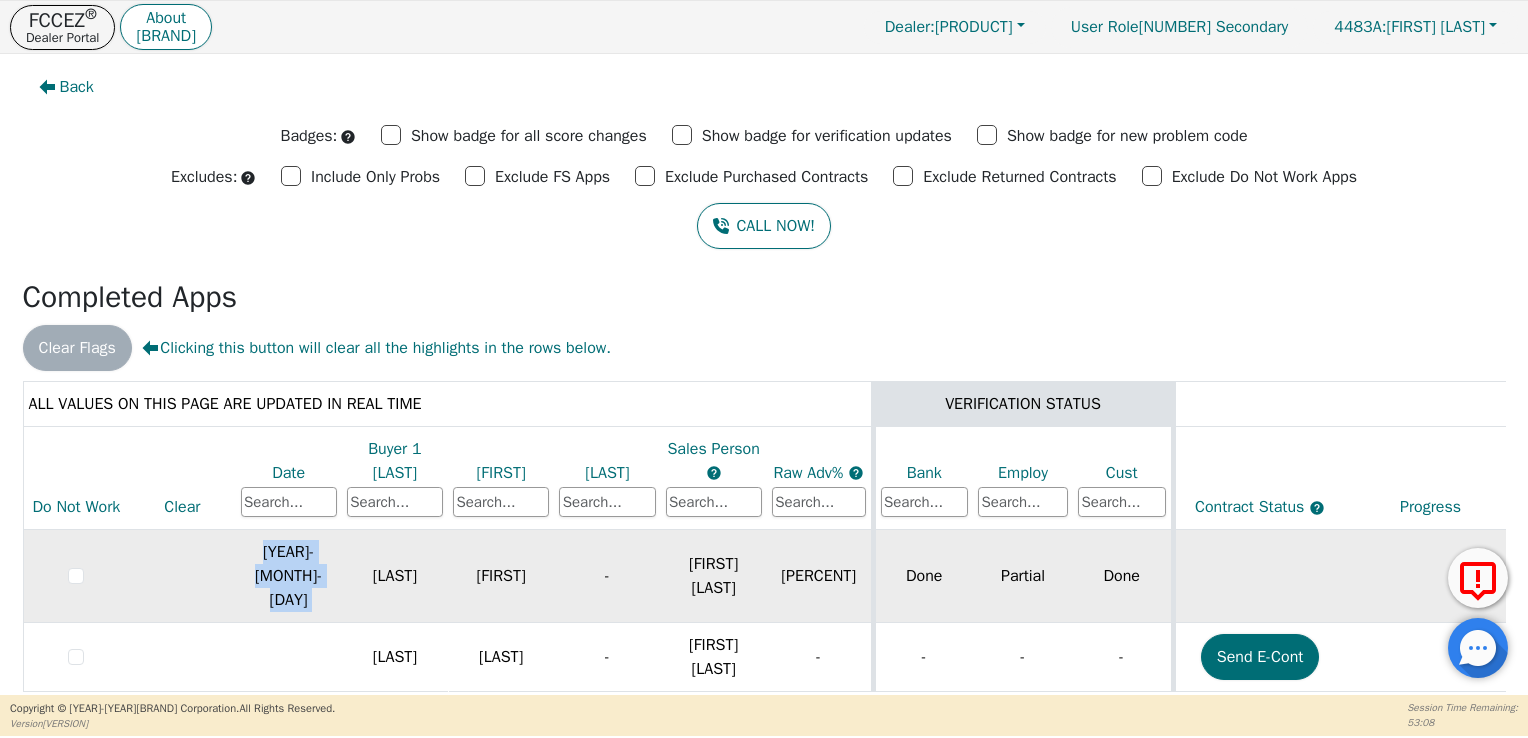 click on "2025-05-28" at bounding box center [289, 576] 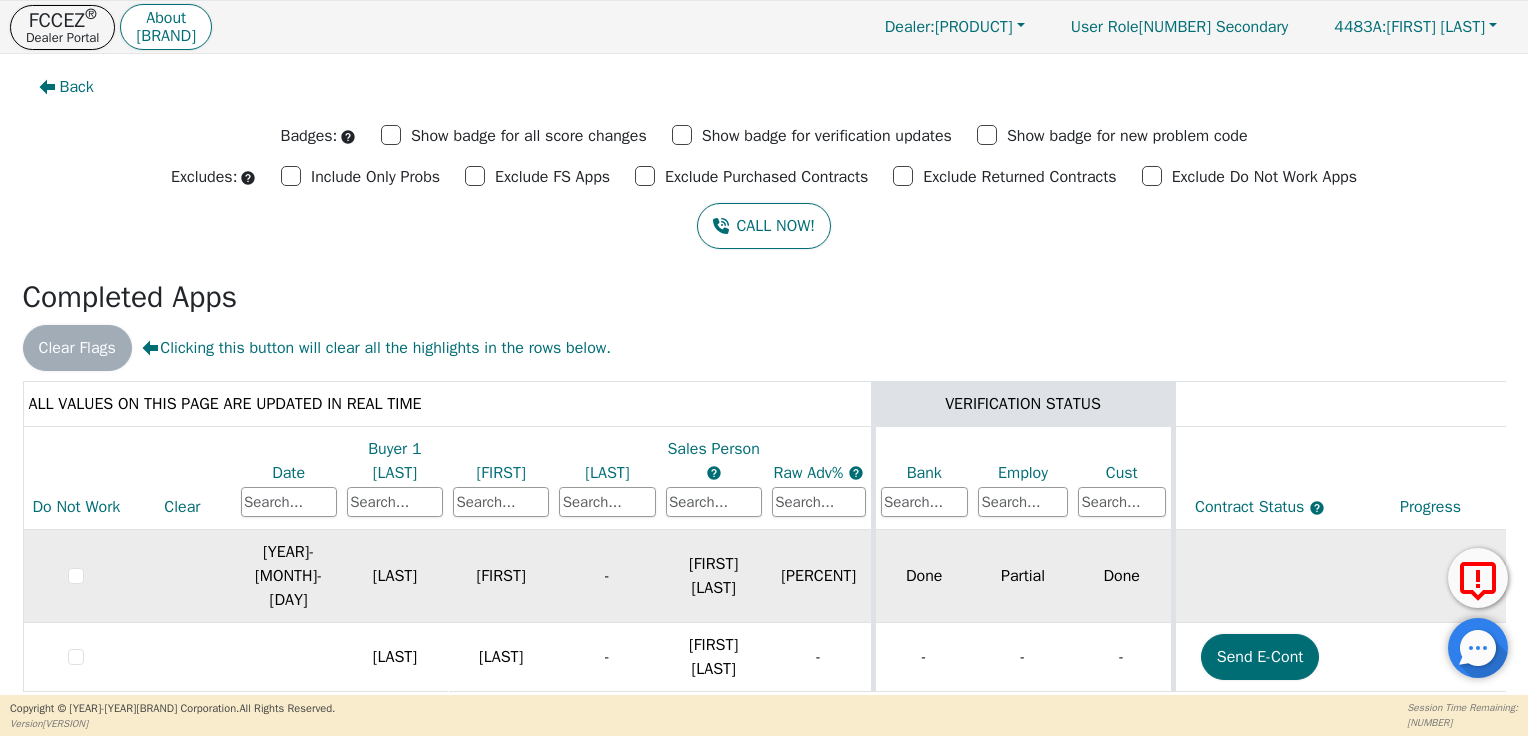 click on "Done" at bounding box center (1123, 576) 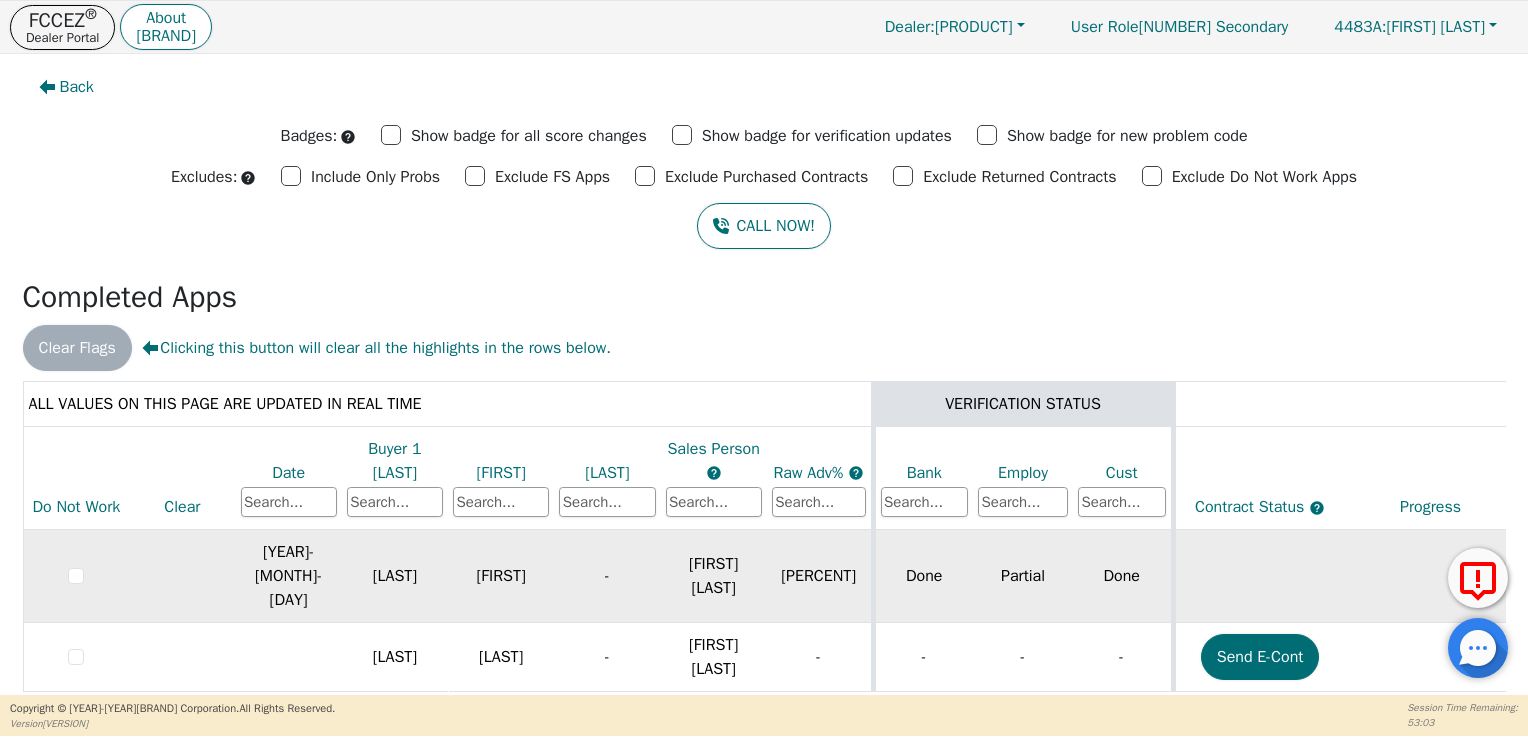 click on "LUIS" at bounding box center [501, 576] 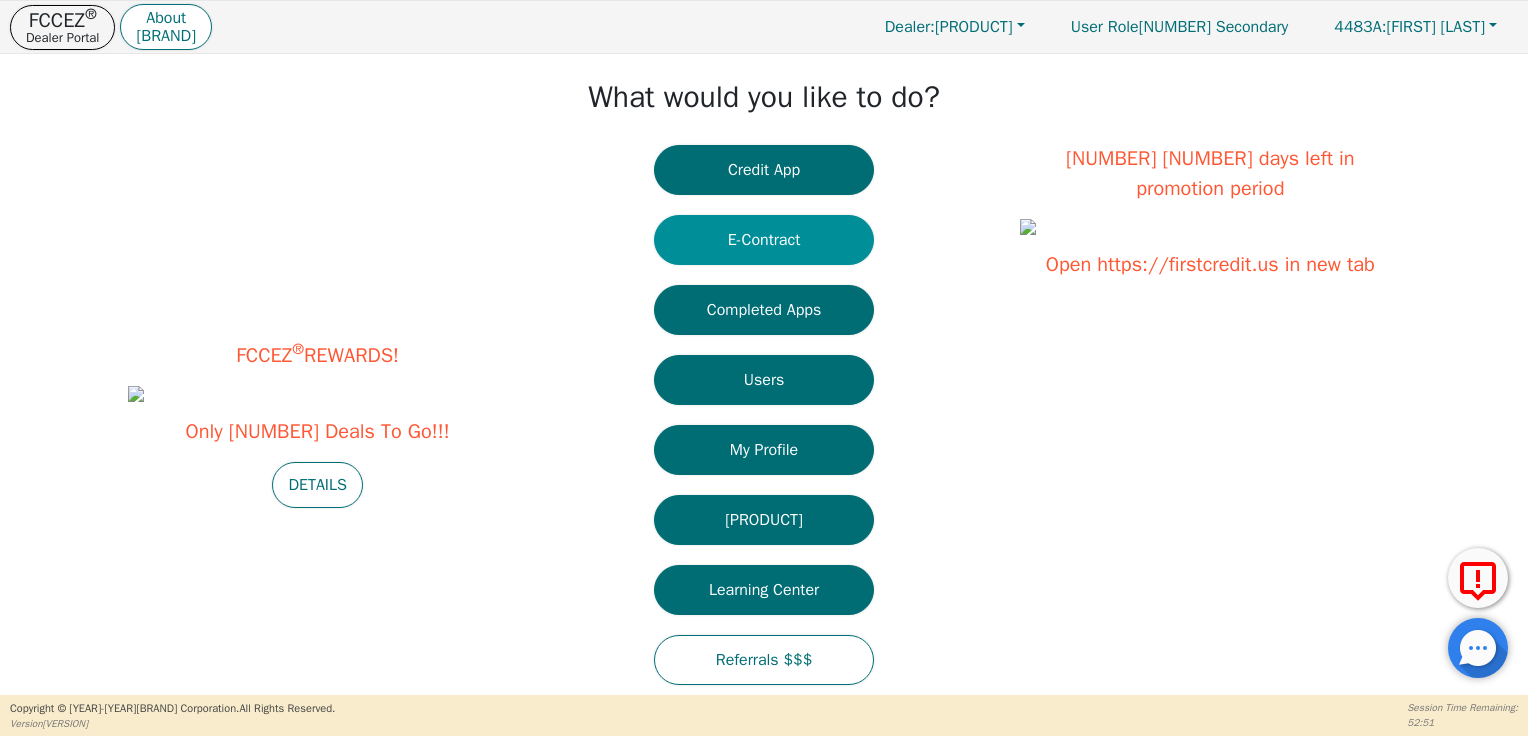click on "E-Contract" at bounding box center (764, 240) 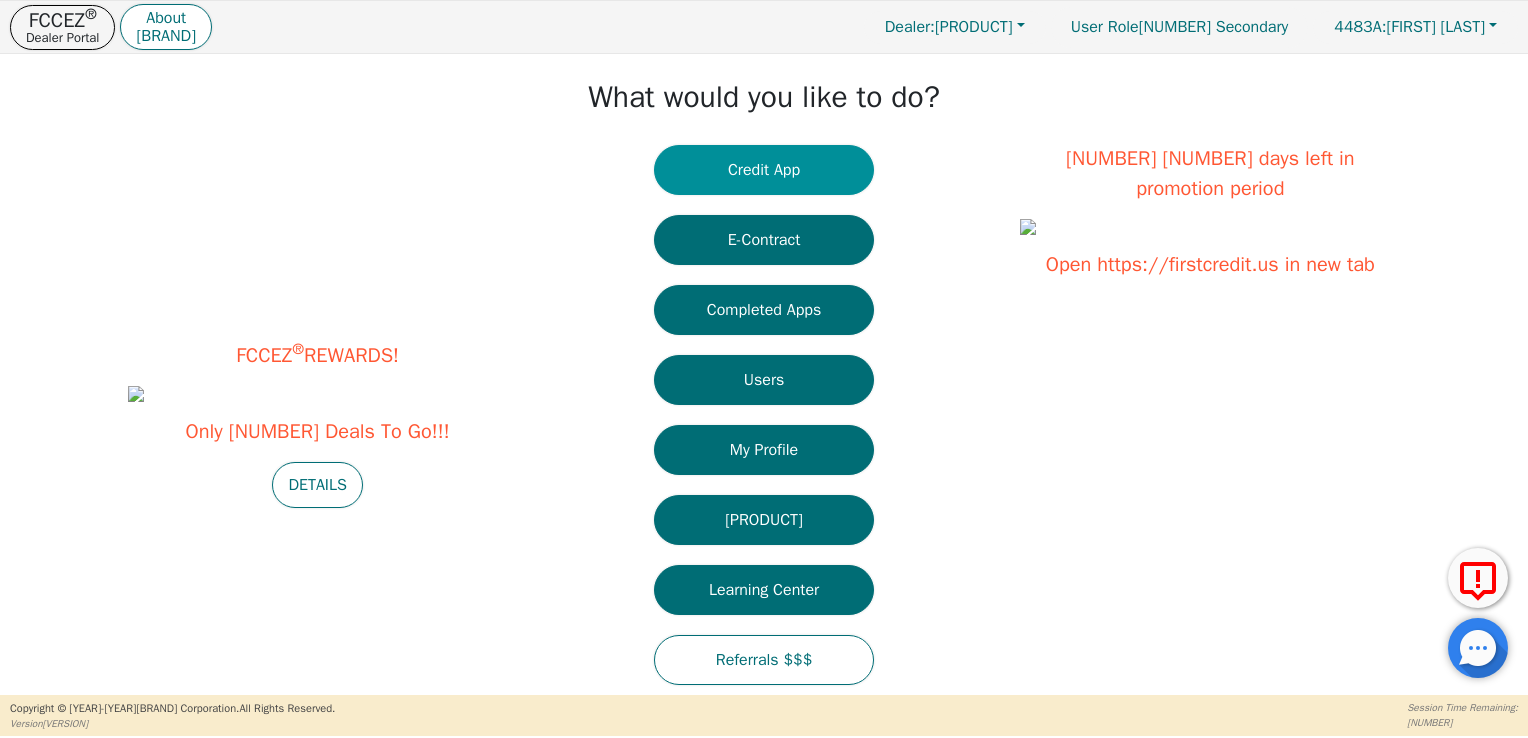 click on "Credit App" at bounding box center [764, 170] 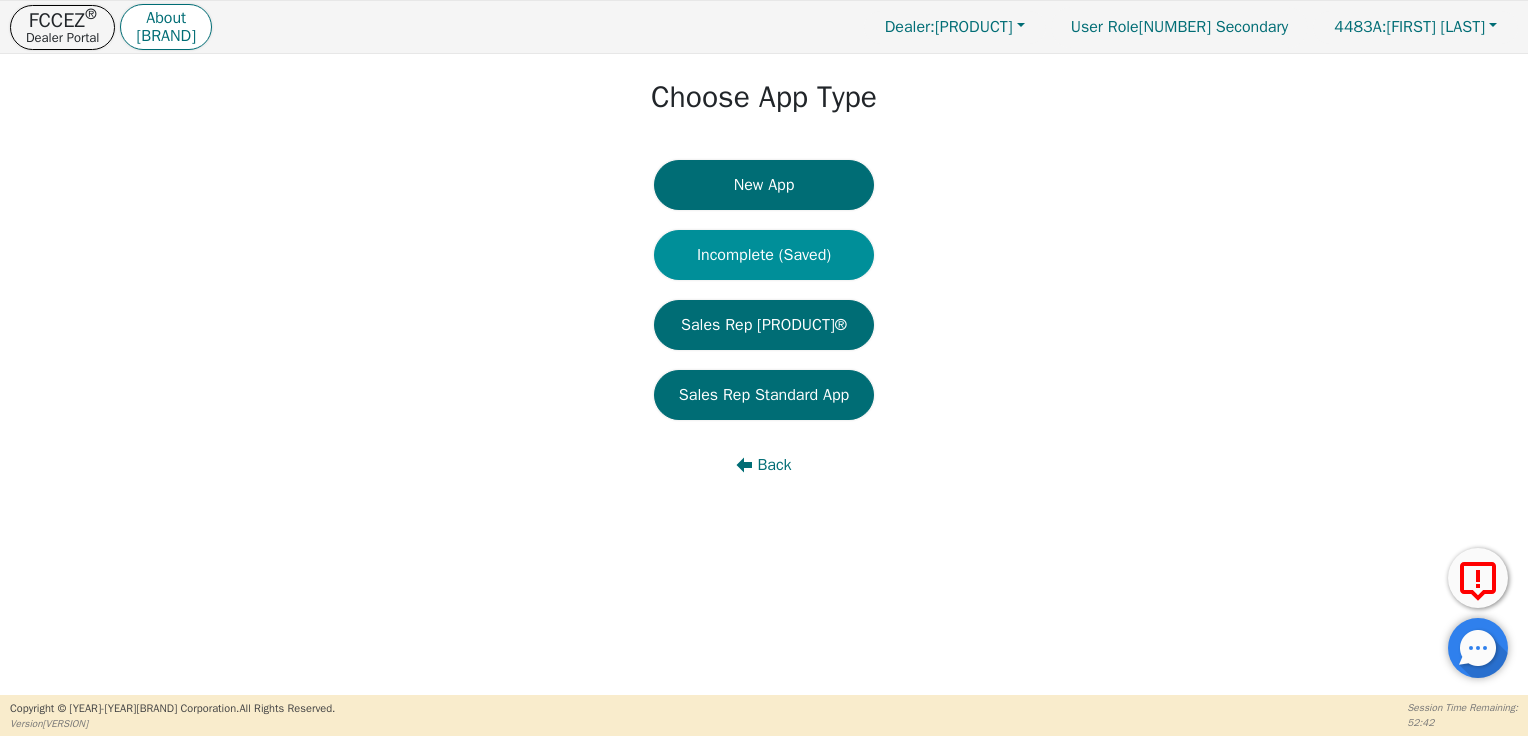 click on "Incomplete (Saved)" at bounding box center (764, 255) 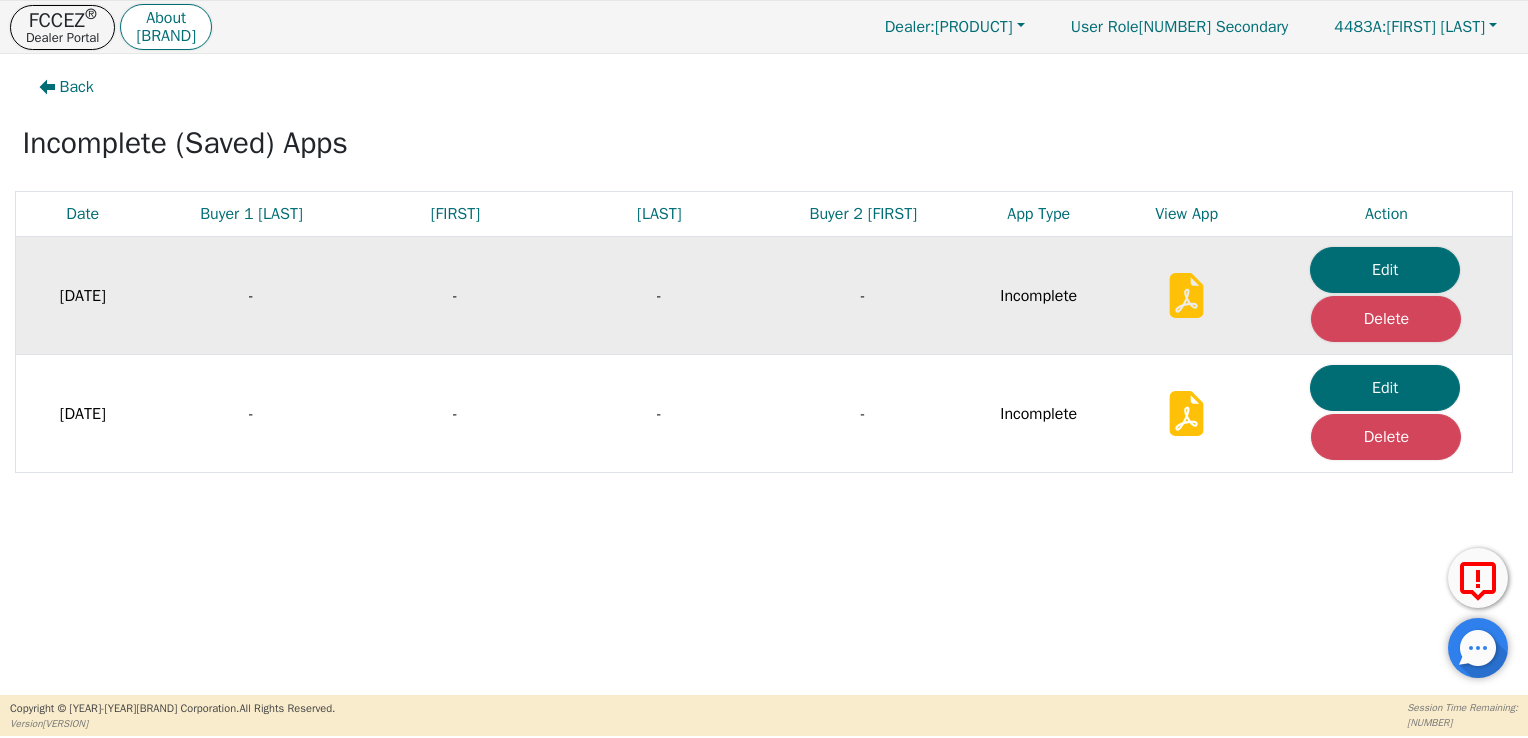 click on "05-22-2025" at bounding box center (83, 296) 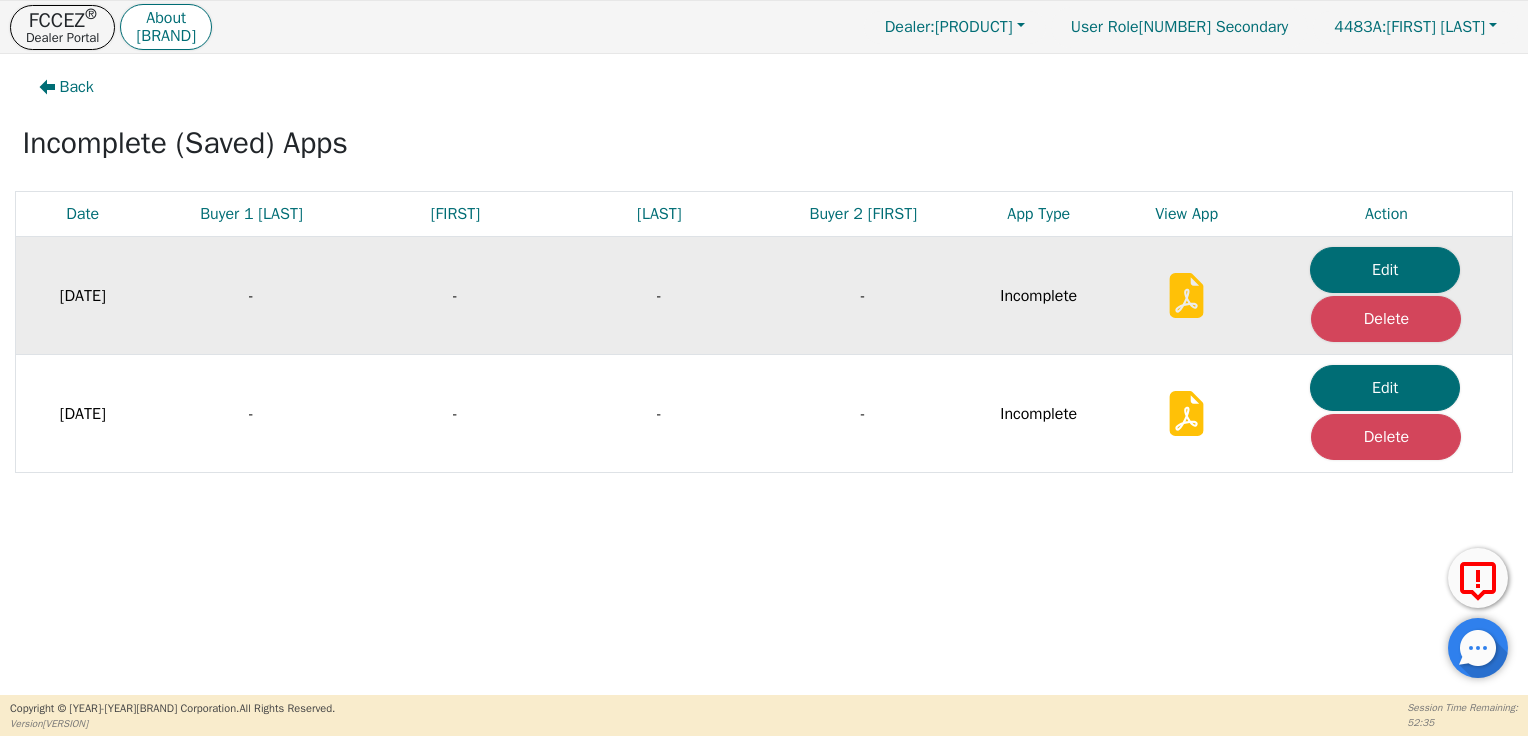 click on "05-22-2025" at bounding box center (83, 296) 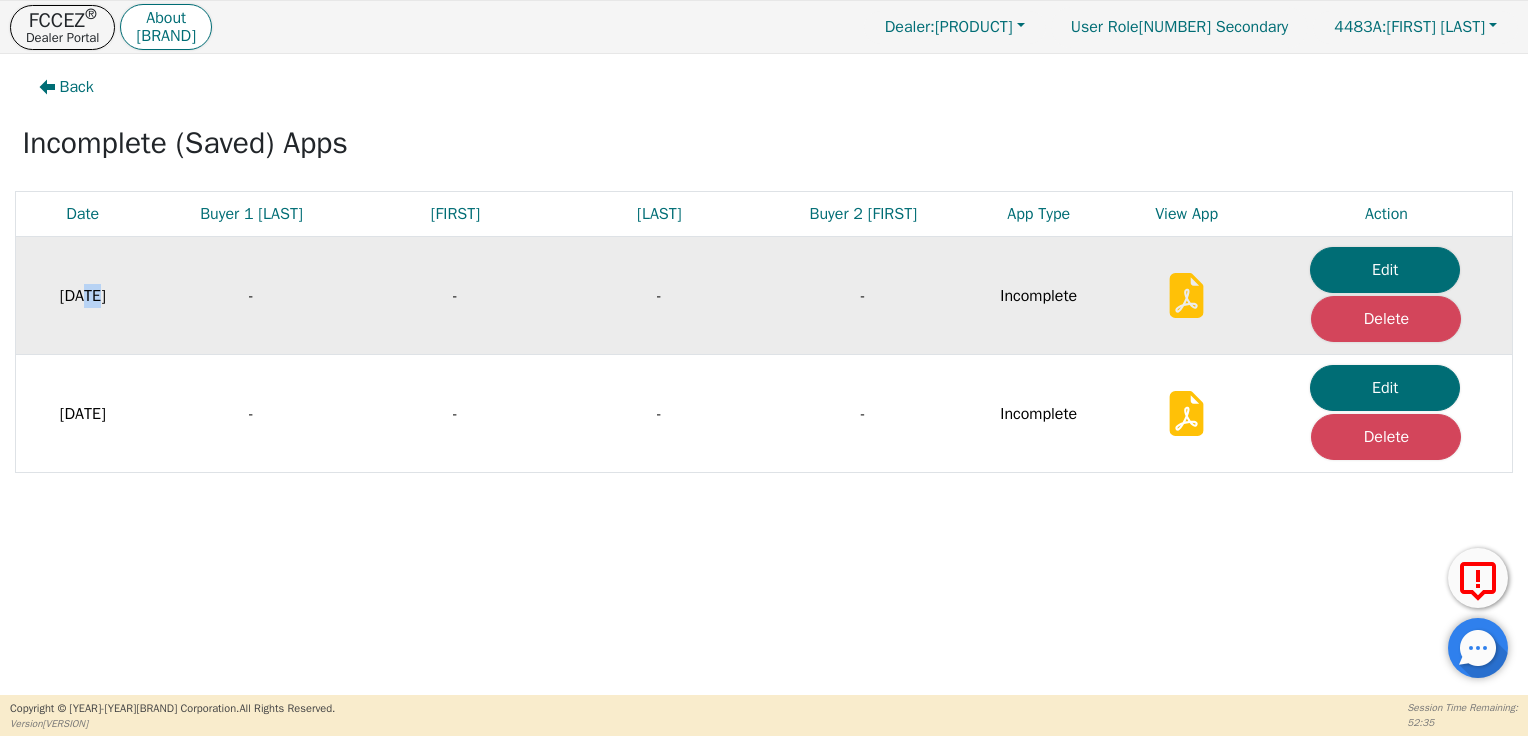 click on "05-22-2025" at bounding box center [83, 296] 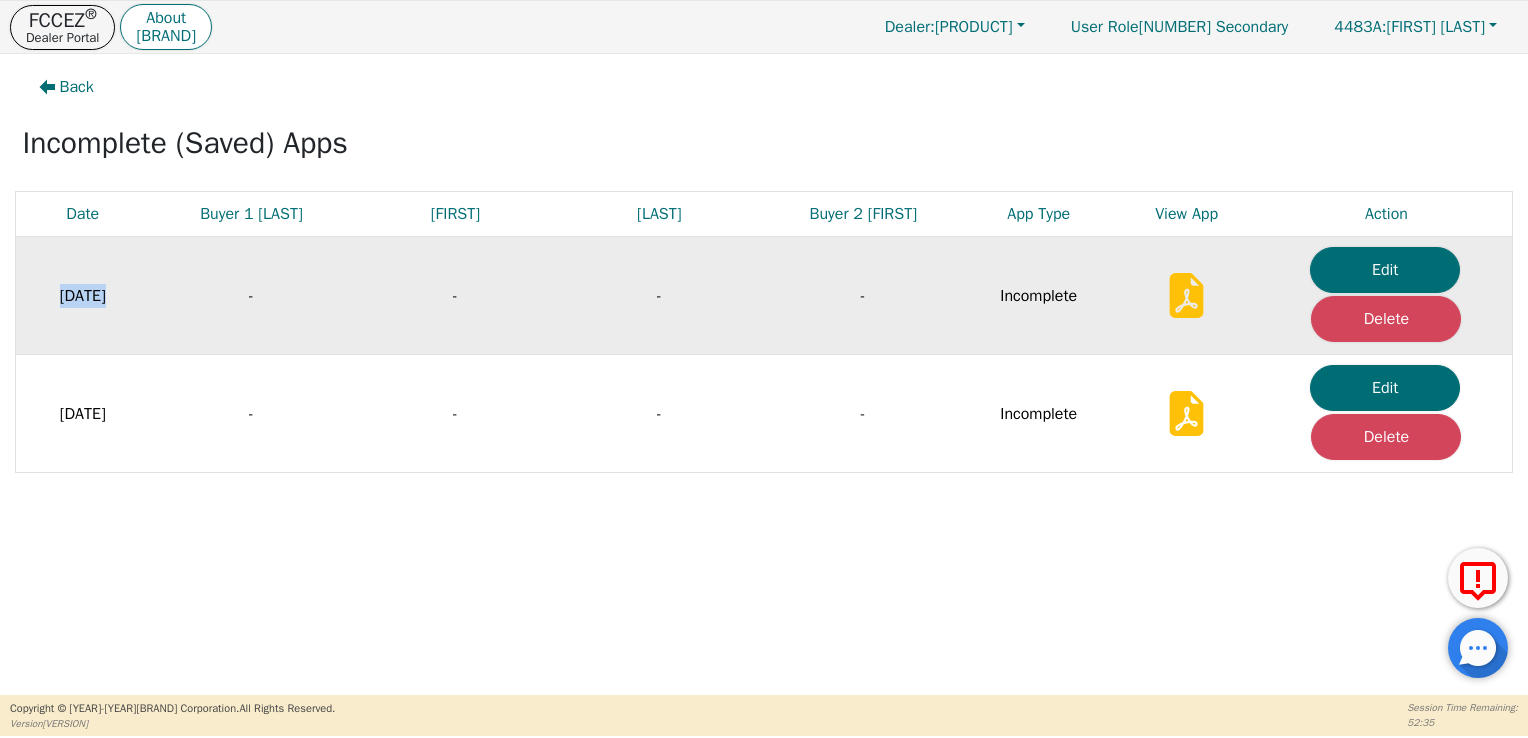click on "05-22-2025" at bounding box center (83, 296) 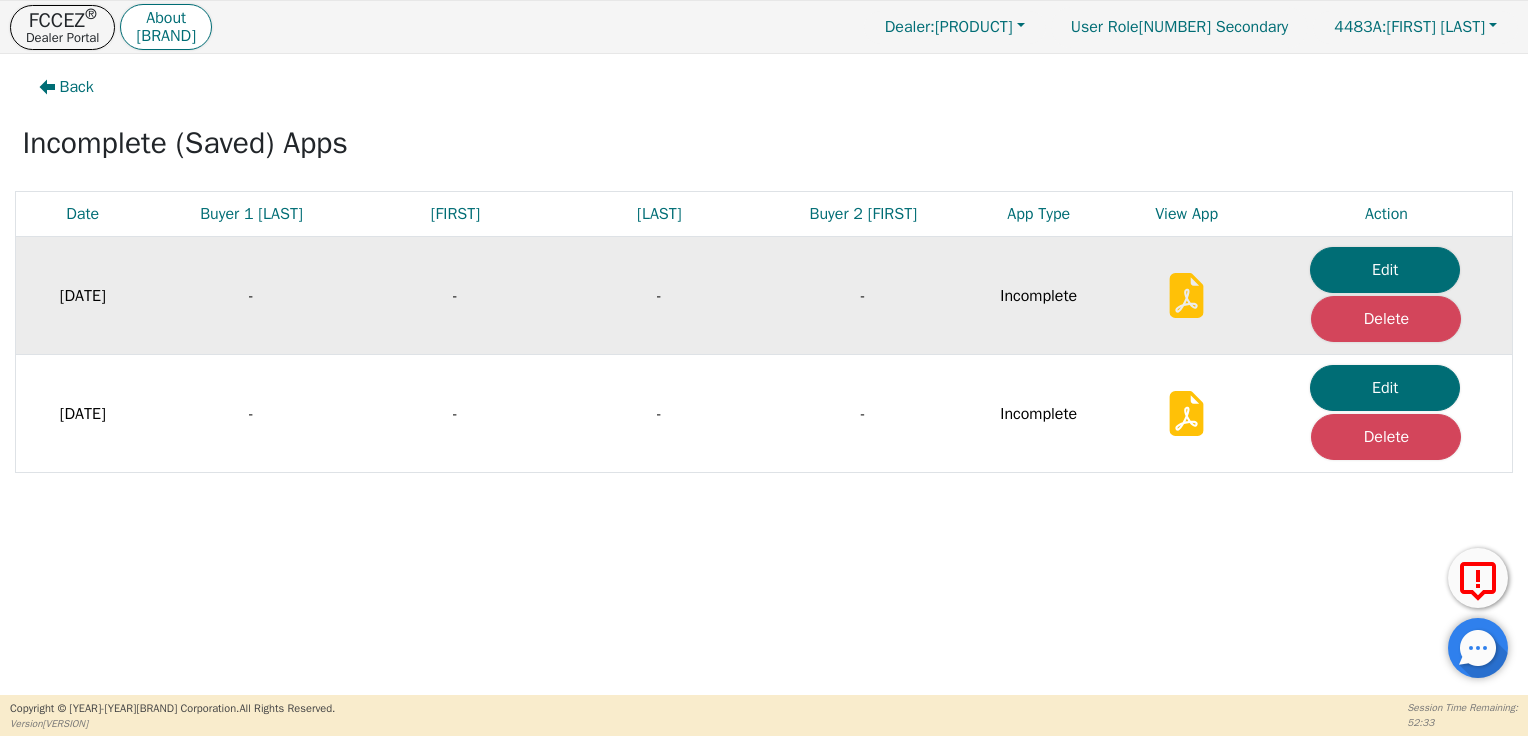 click on "Incomplete" at bounding box center (1038, 296) 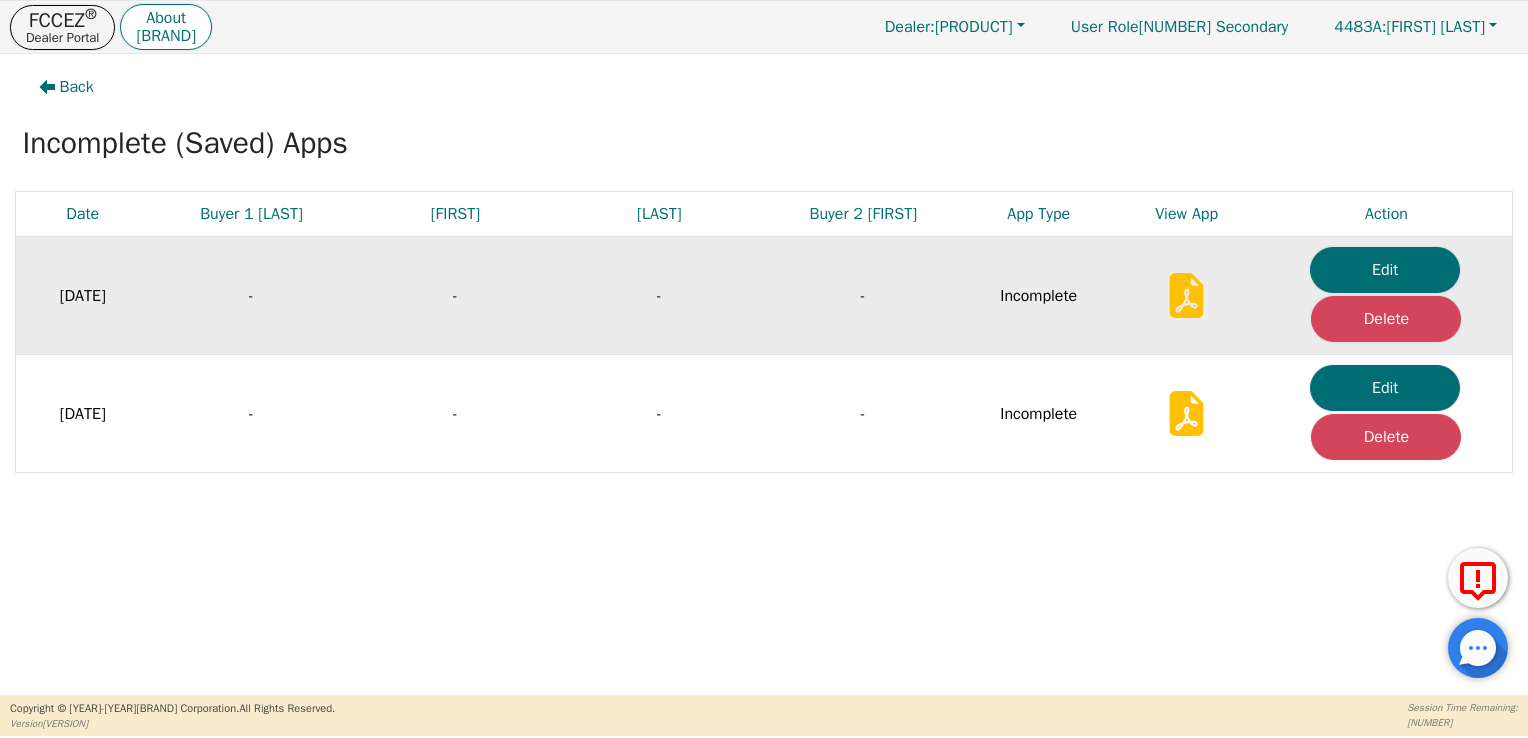 click at bounding box center (1187, 295) 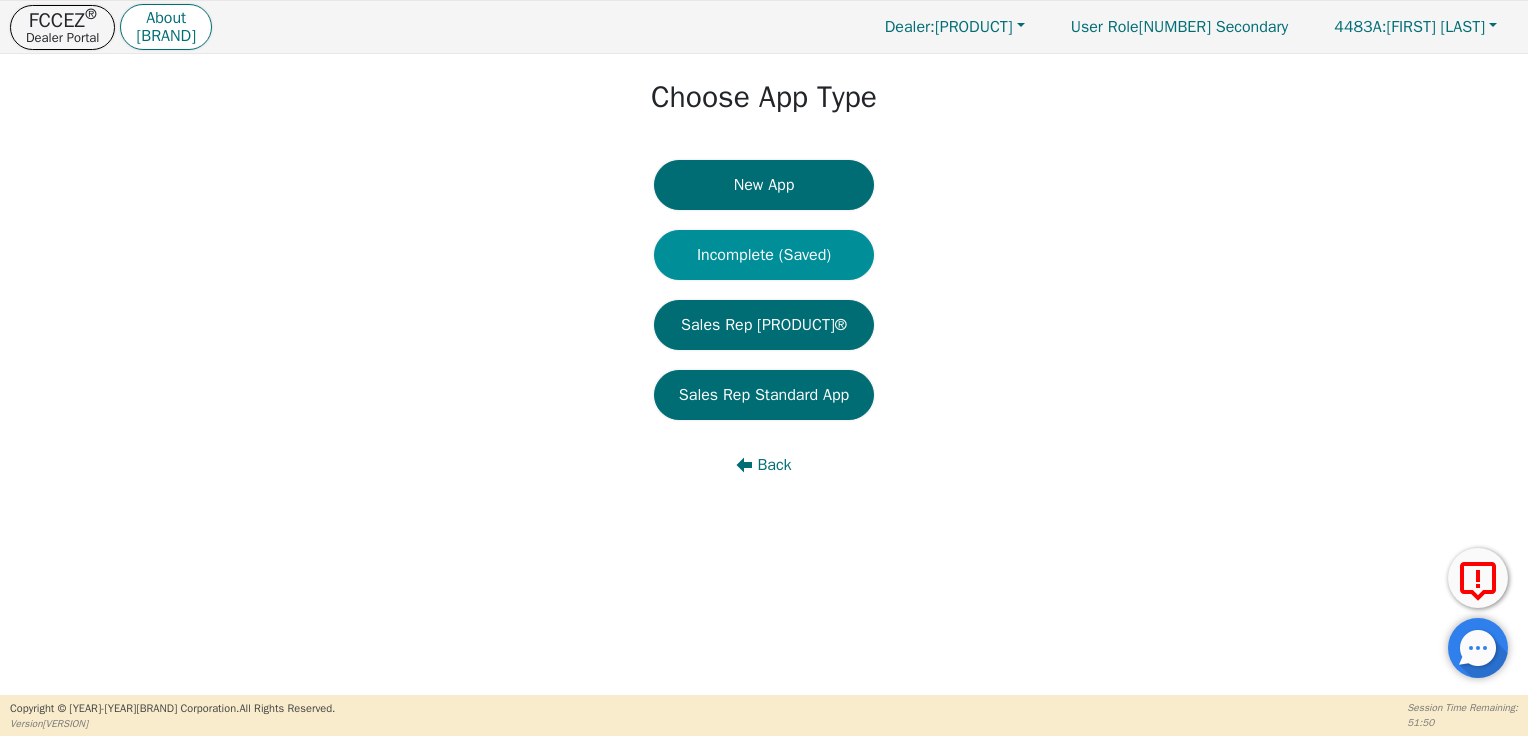 click on "Incomplete (Saved)" at bounding box center (764, 255) 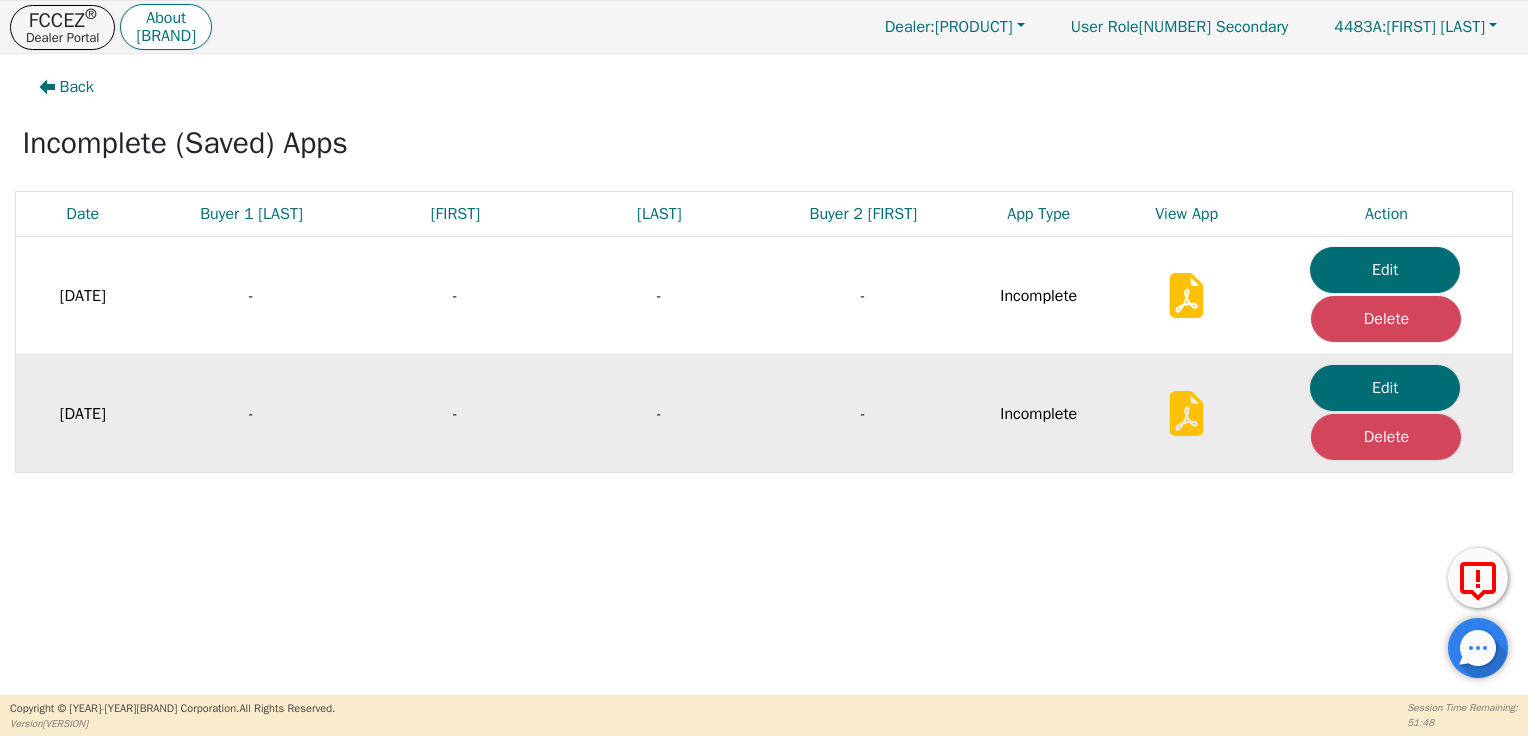 click at bounding box center (1186, 295) 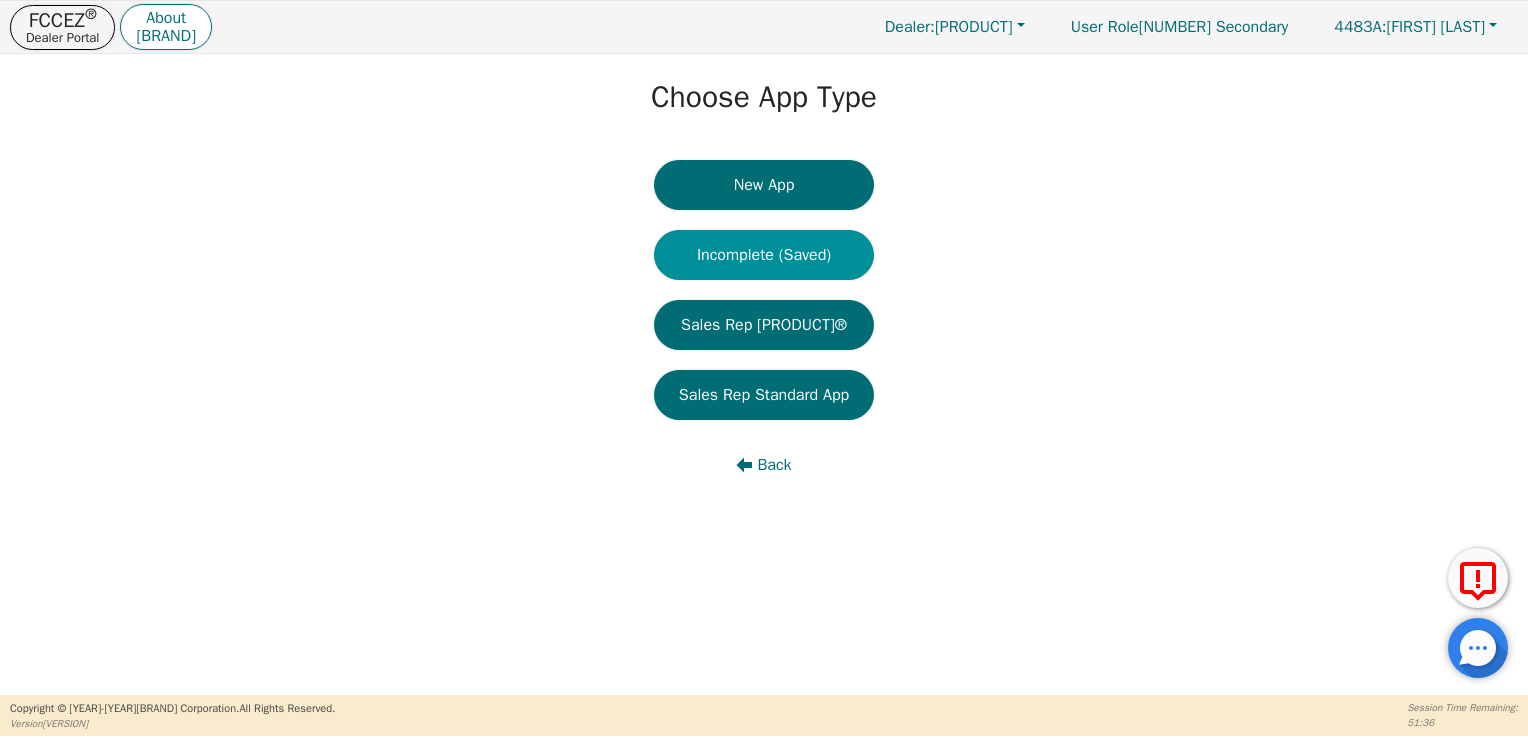 click on "Incomplete (Saved)" at bounding box center [764, 255] 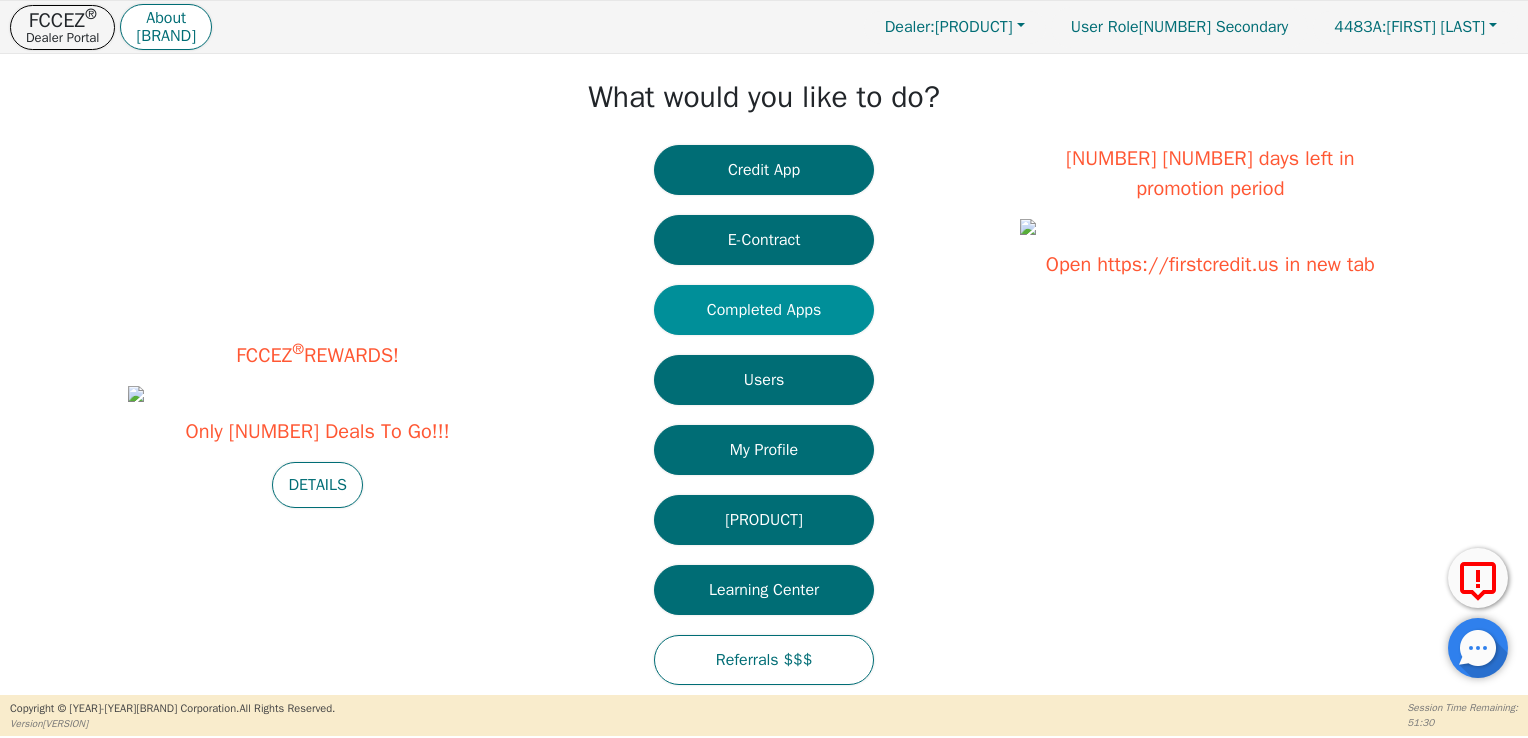 click on "Completed Apps" at bounding box center (764, 310) 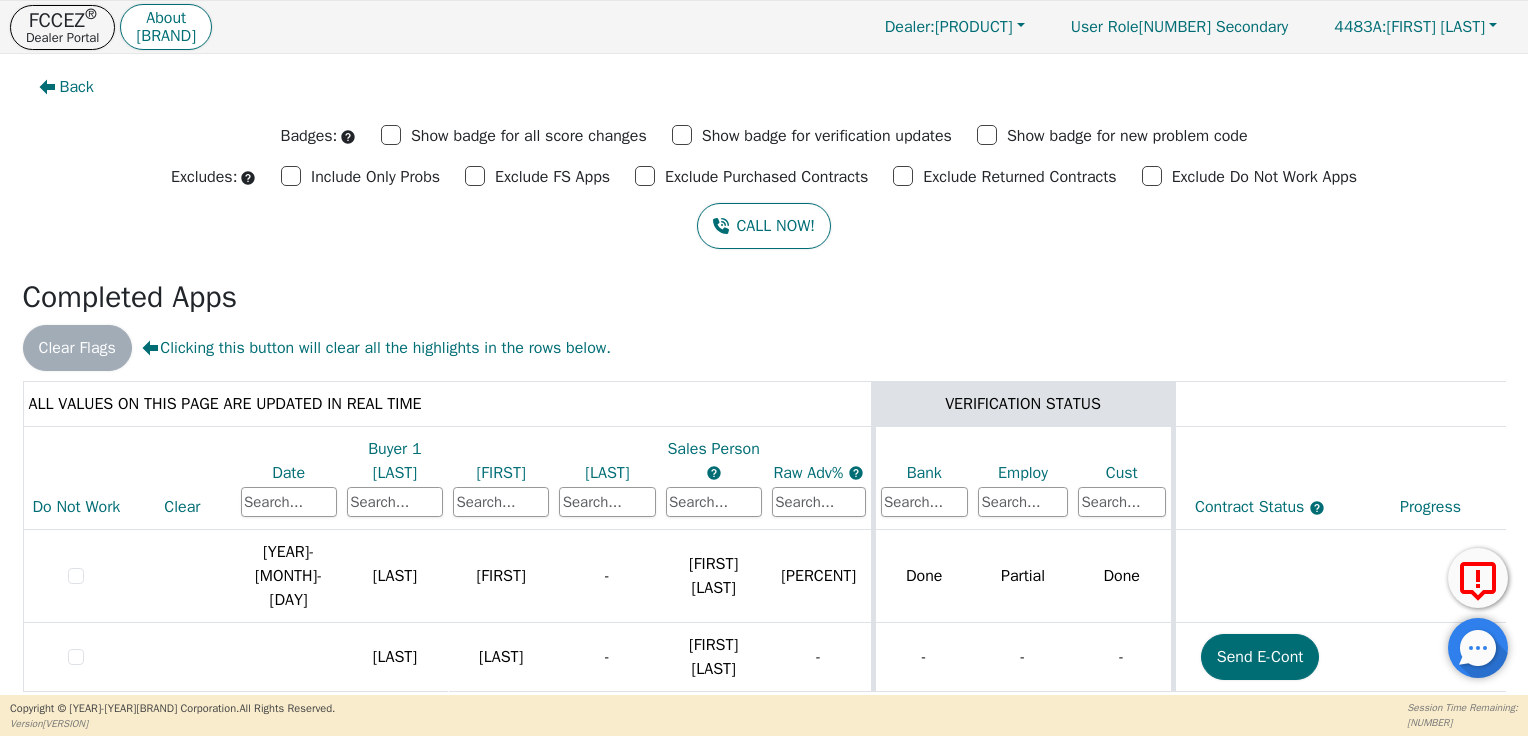 click on "VERIFICATION STATUS" at bounding box center (1023, 404) 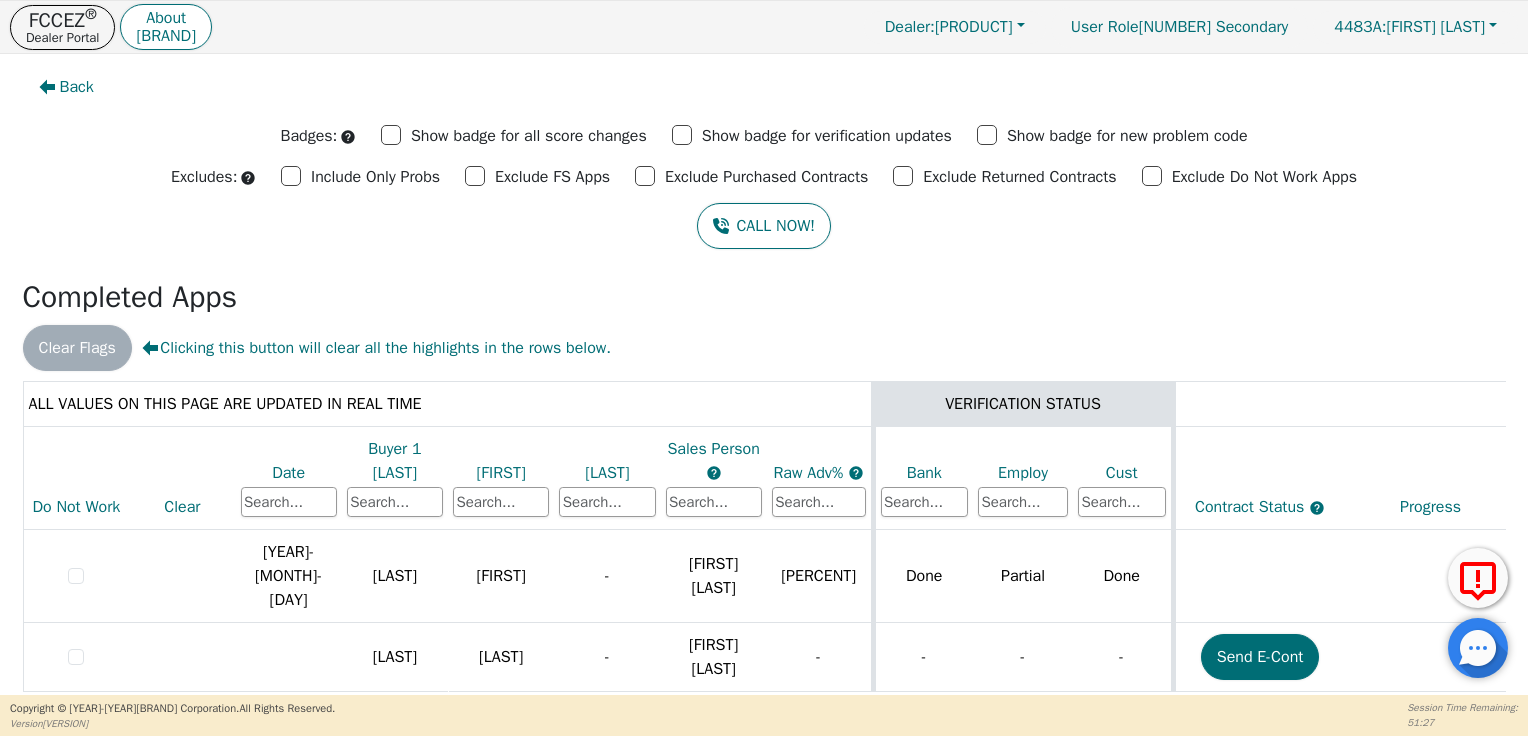 click on "VERIFICATION STATUS" at bounding box center [1023, 404] 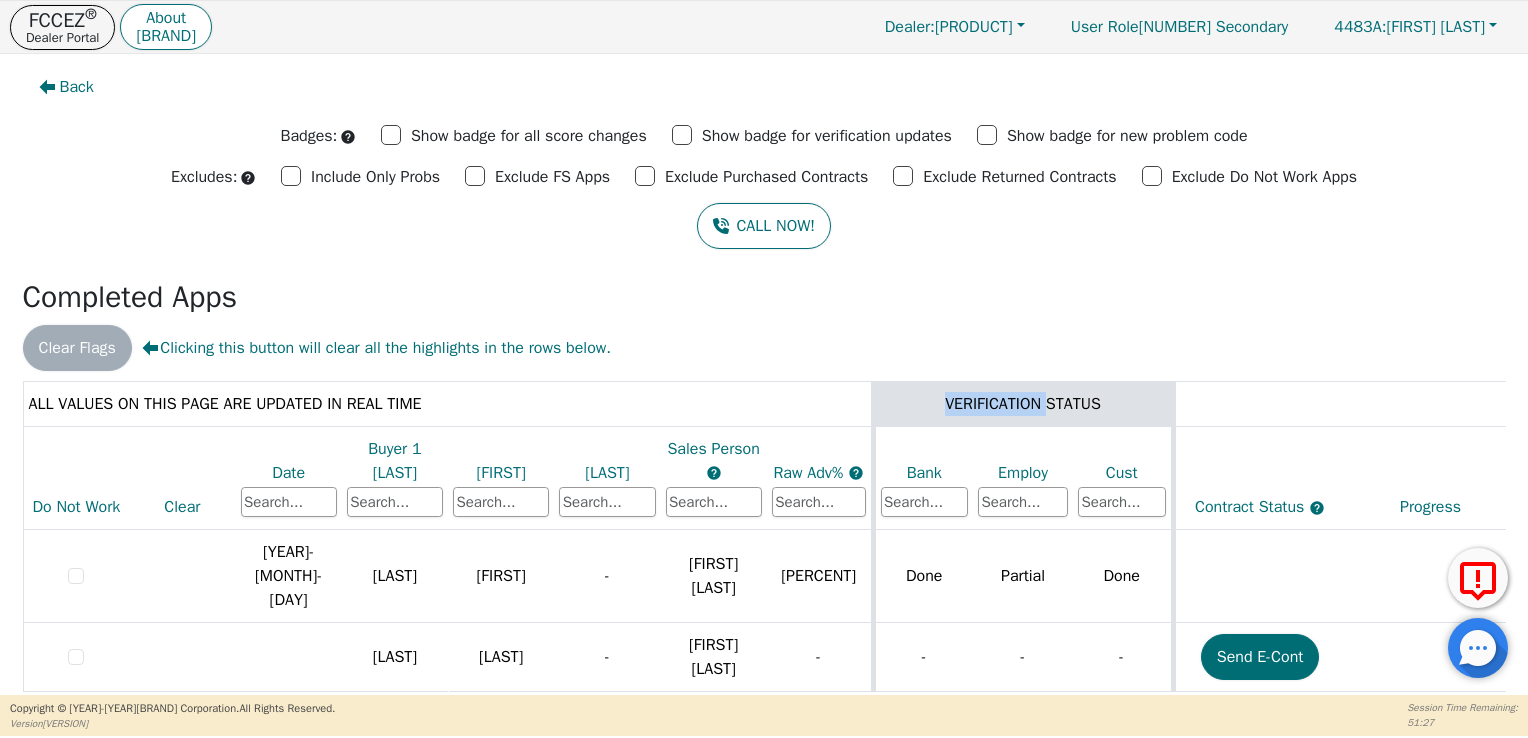 click on "VERIFICATION STATUS" at bounding box center (1023, 404) 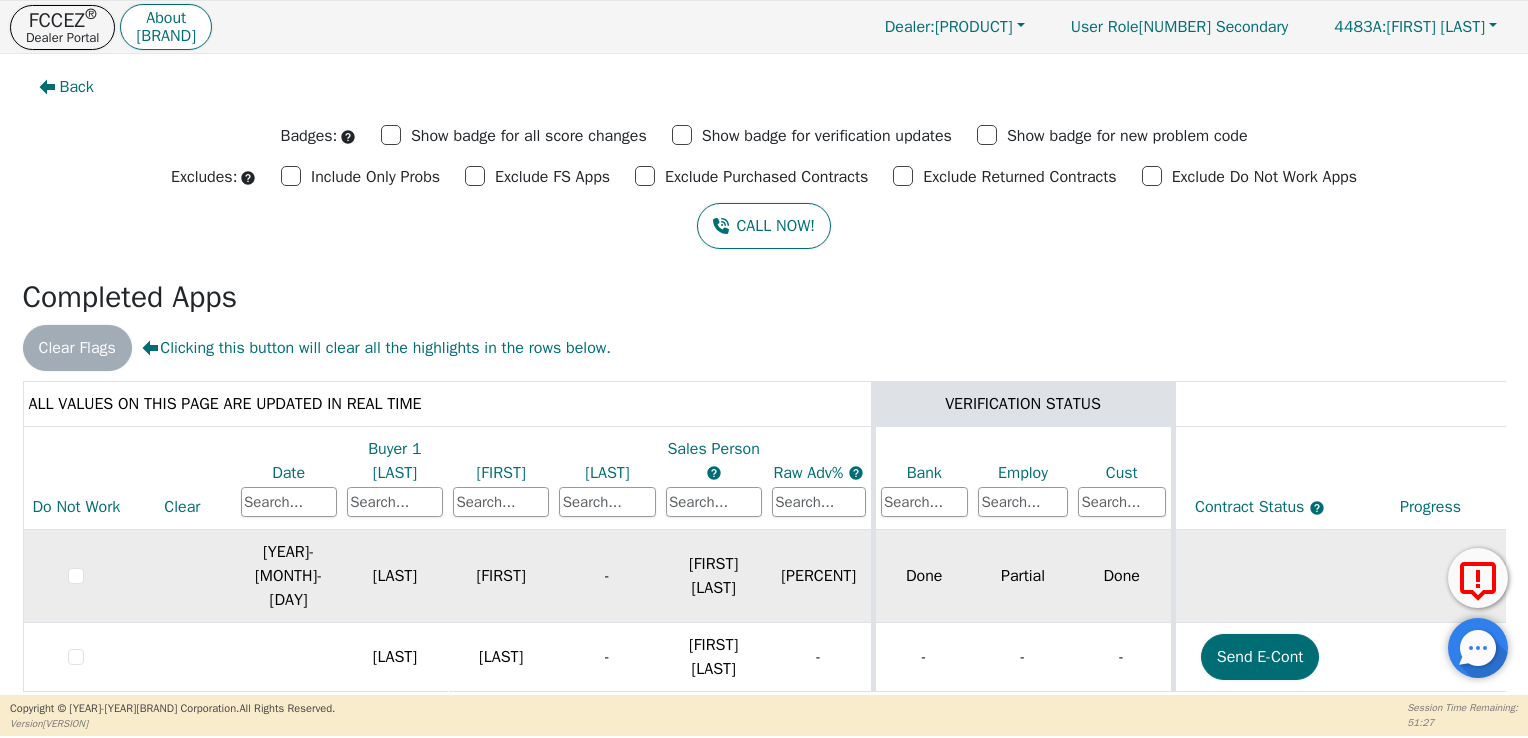 click on "Partial" at bounding box center [1023, 576] 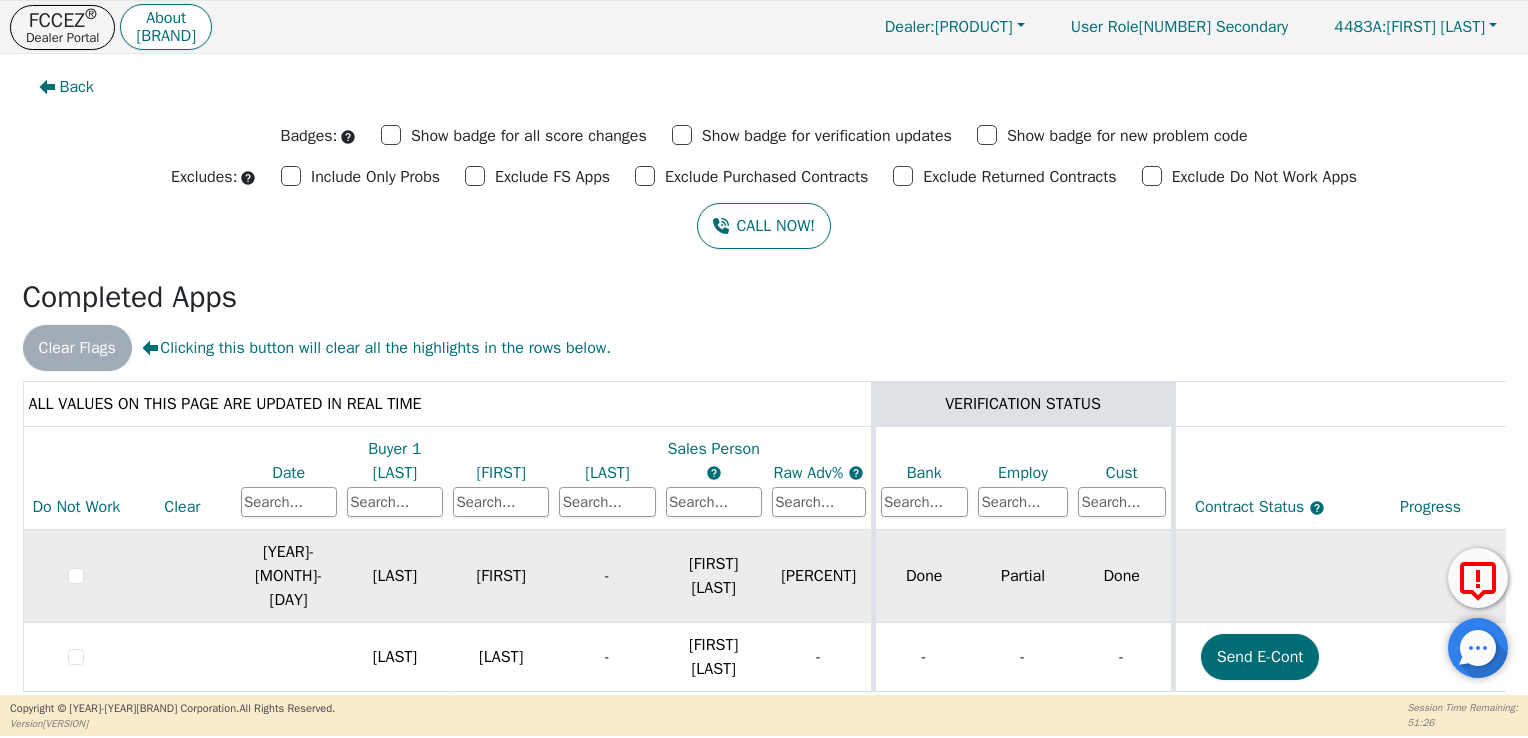 click on "Partial" at bounding box center [1023, 576] 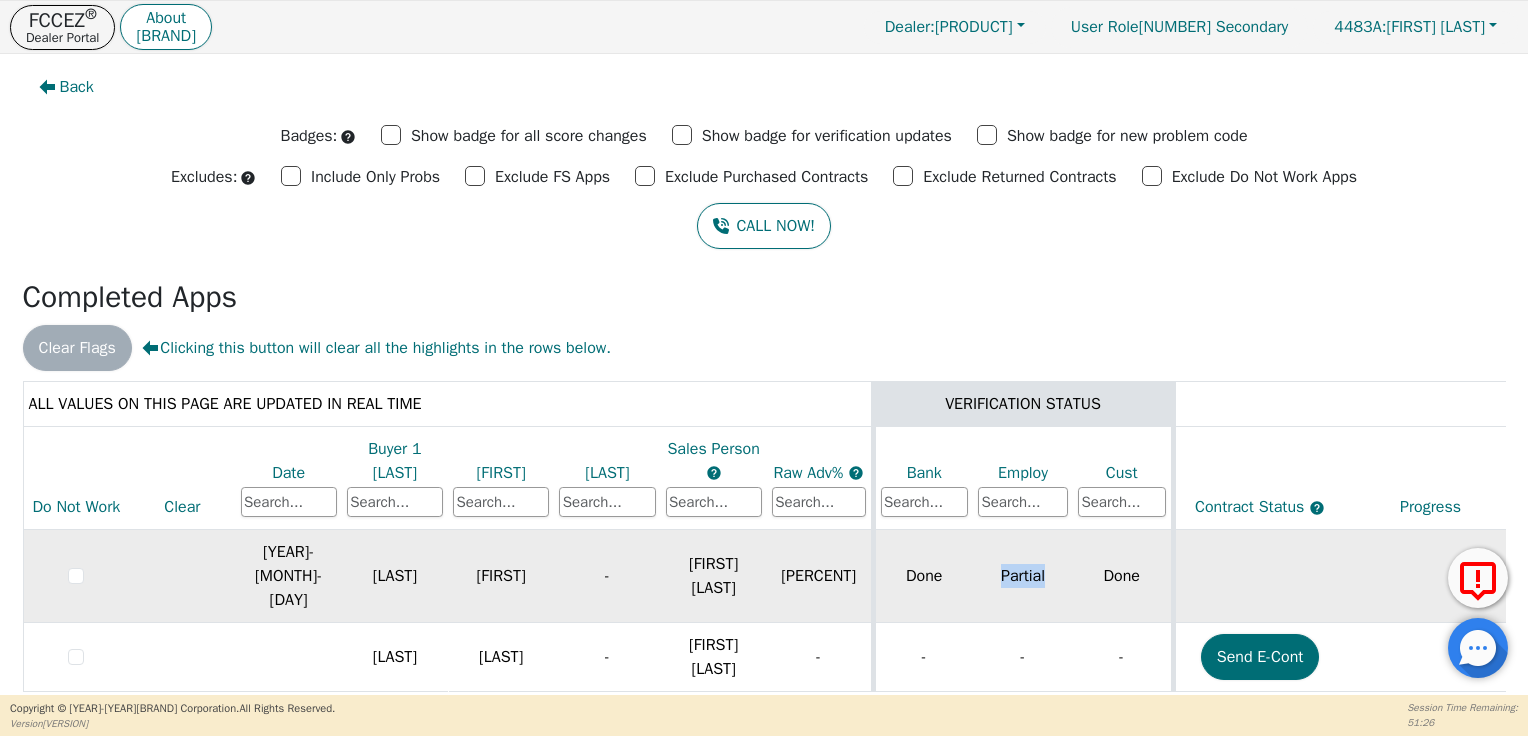 click on "Partial" at bounding box center [1023, 576] 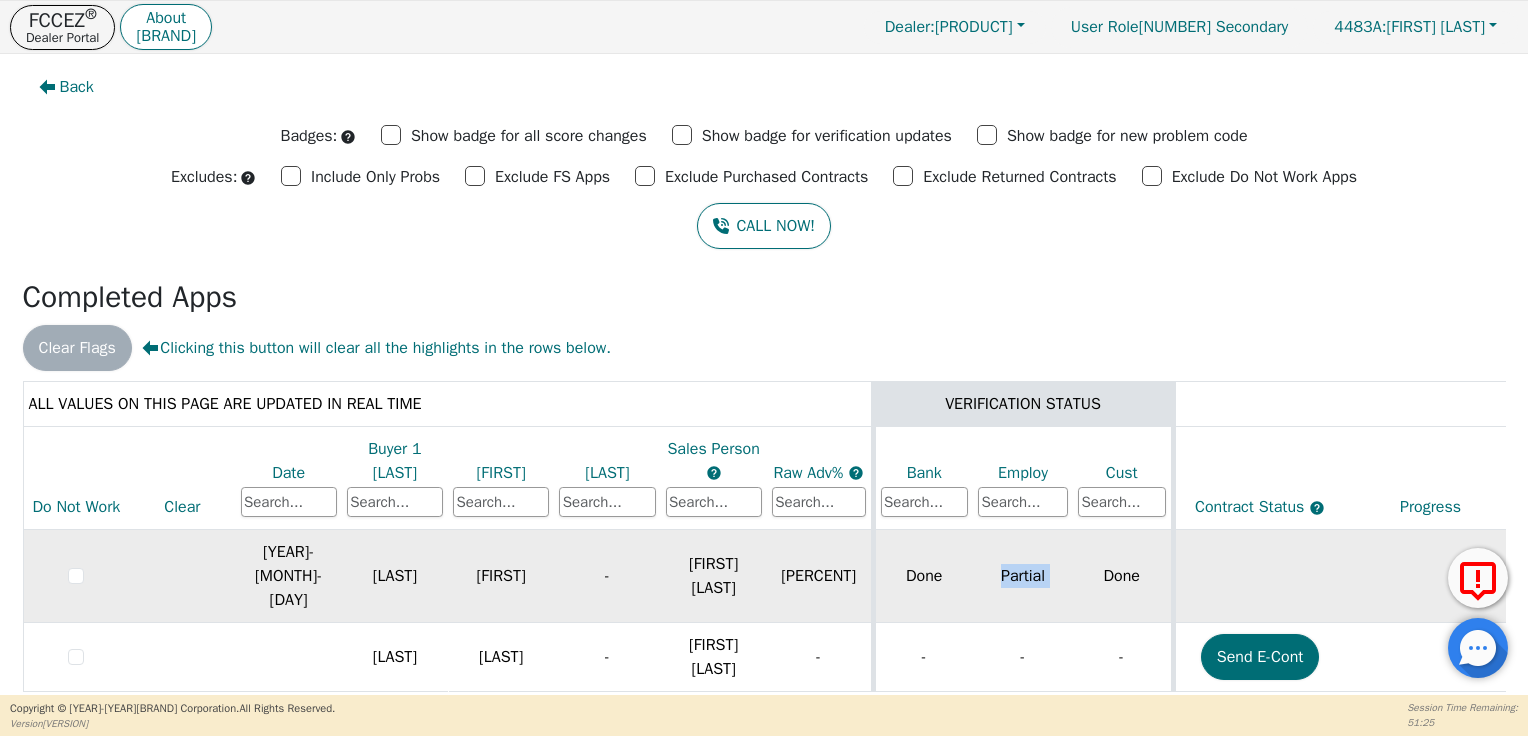 click on "Partial" at bounding box center (1023, 576) 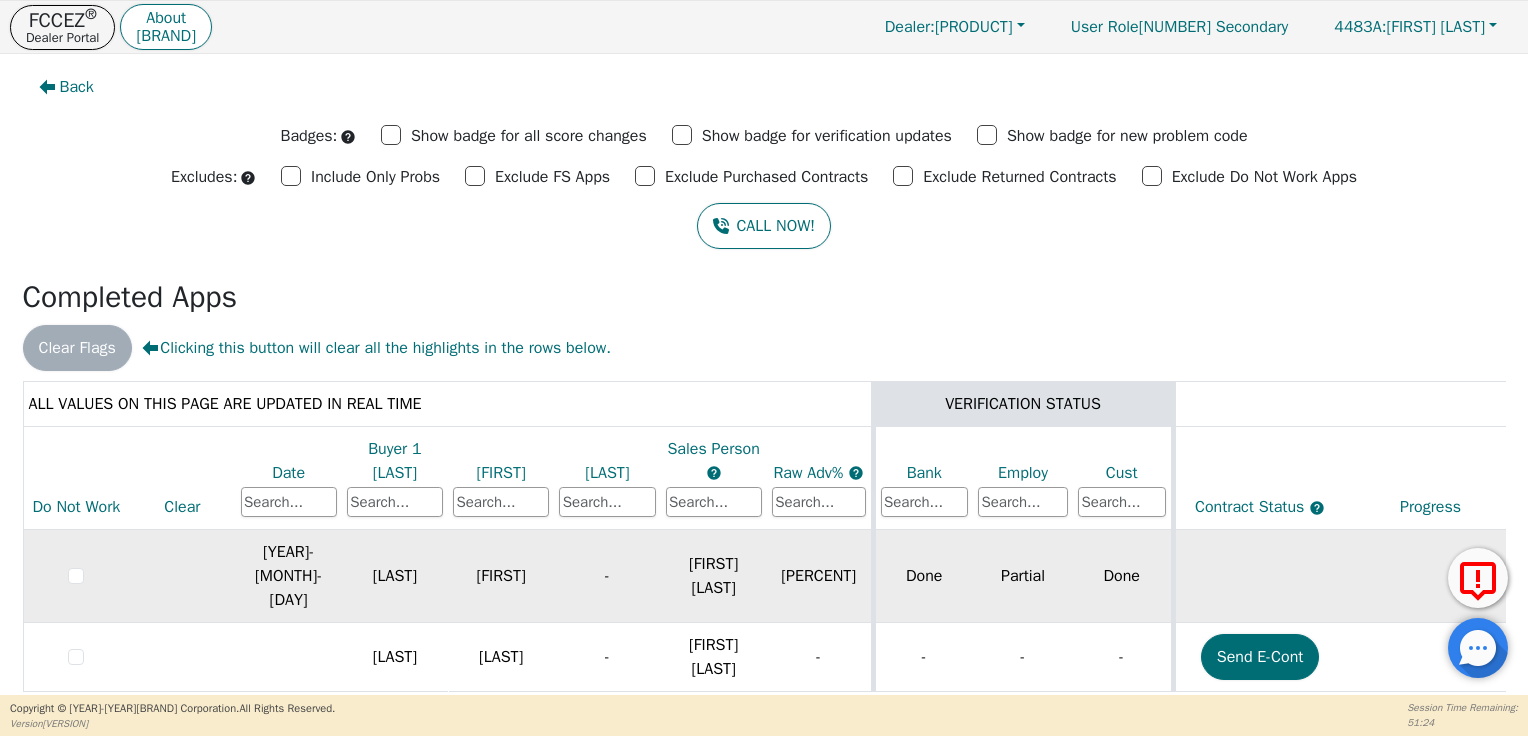 click on "Maribel Faria" at bounding box center [714, 576] 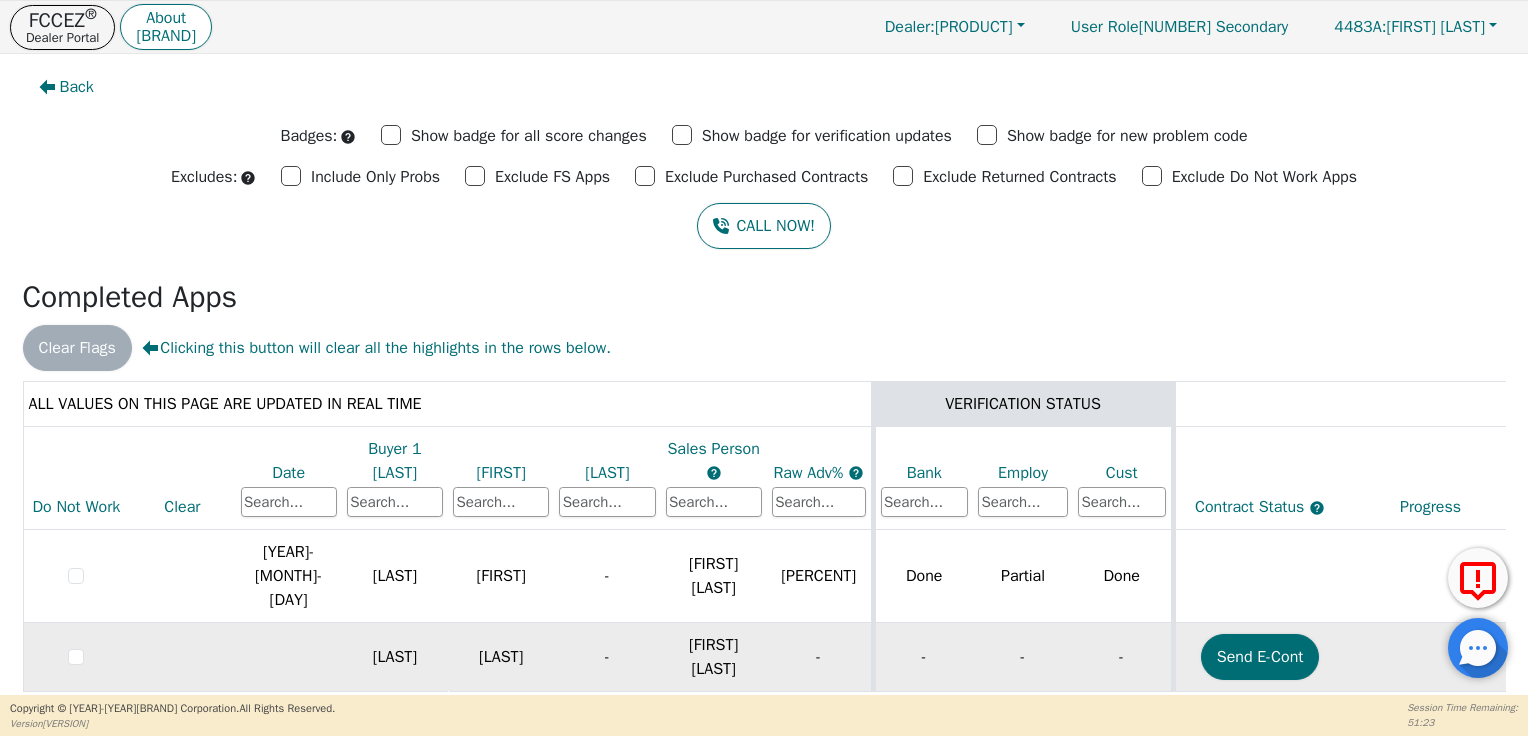 click on "Maribel Faria" at bounding box center [713, 576] 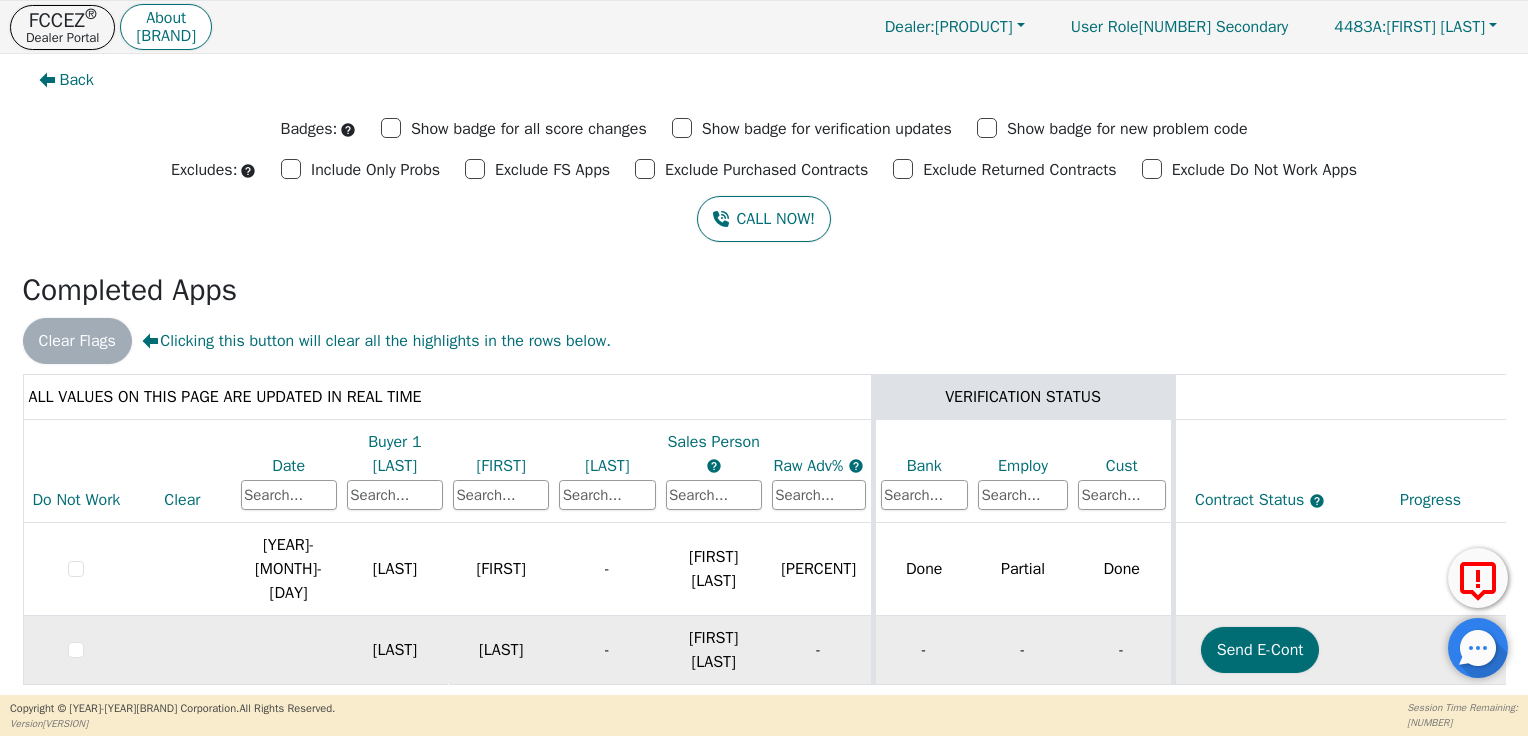 scroll, scrollTop: 0, scrollLeft: 0, axis: both 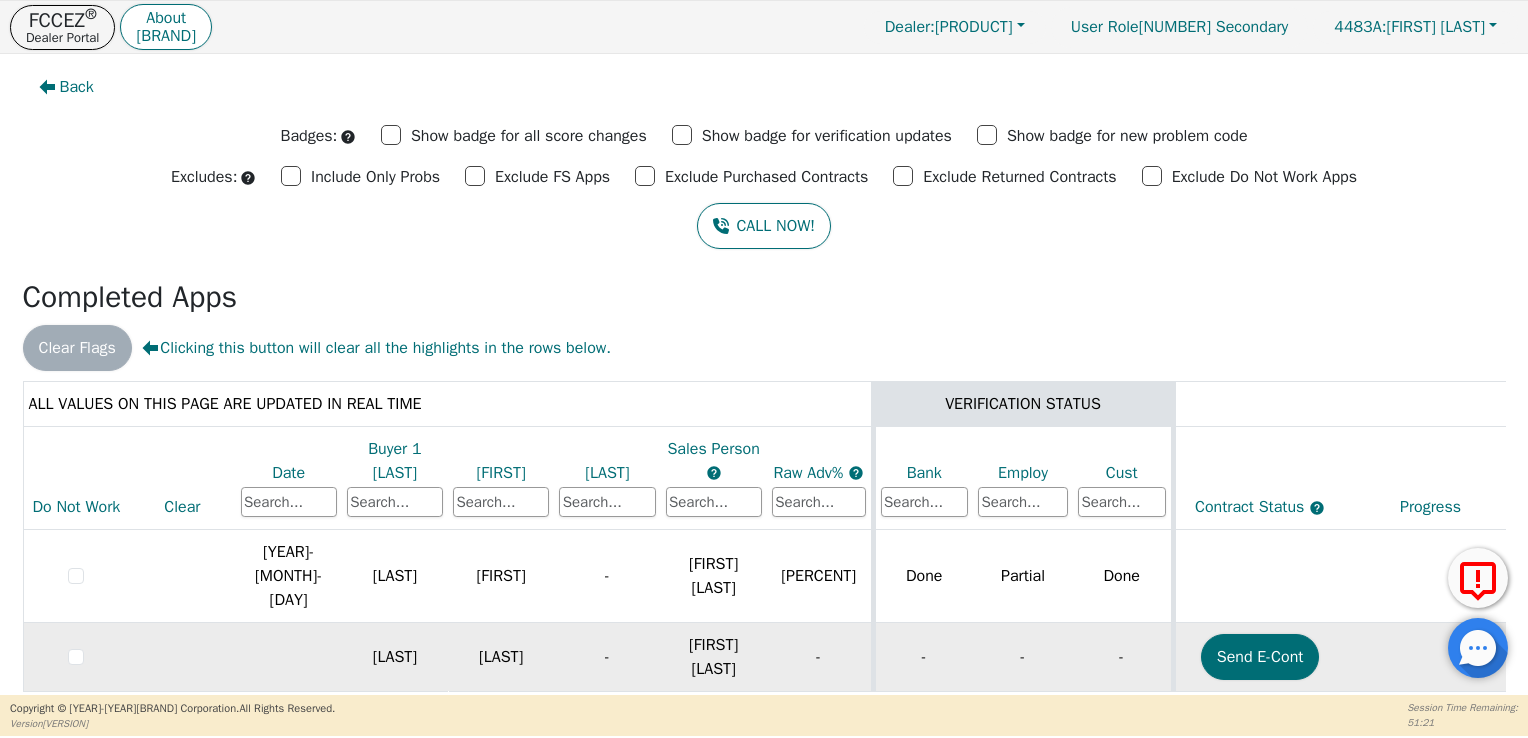 click on "DANEY" at bounding box center (501, 576) 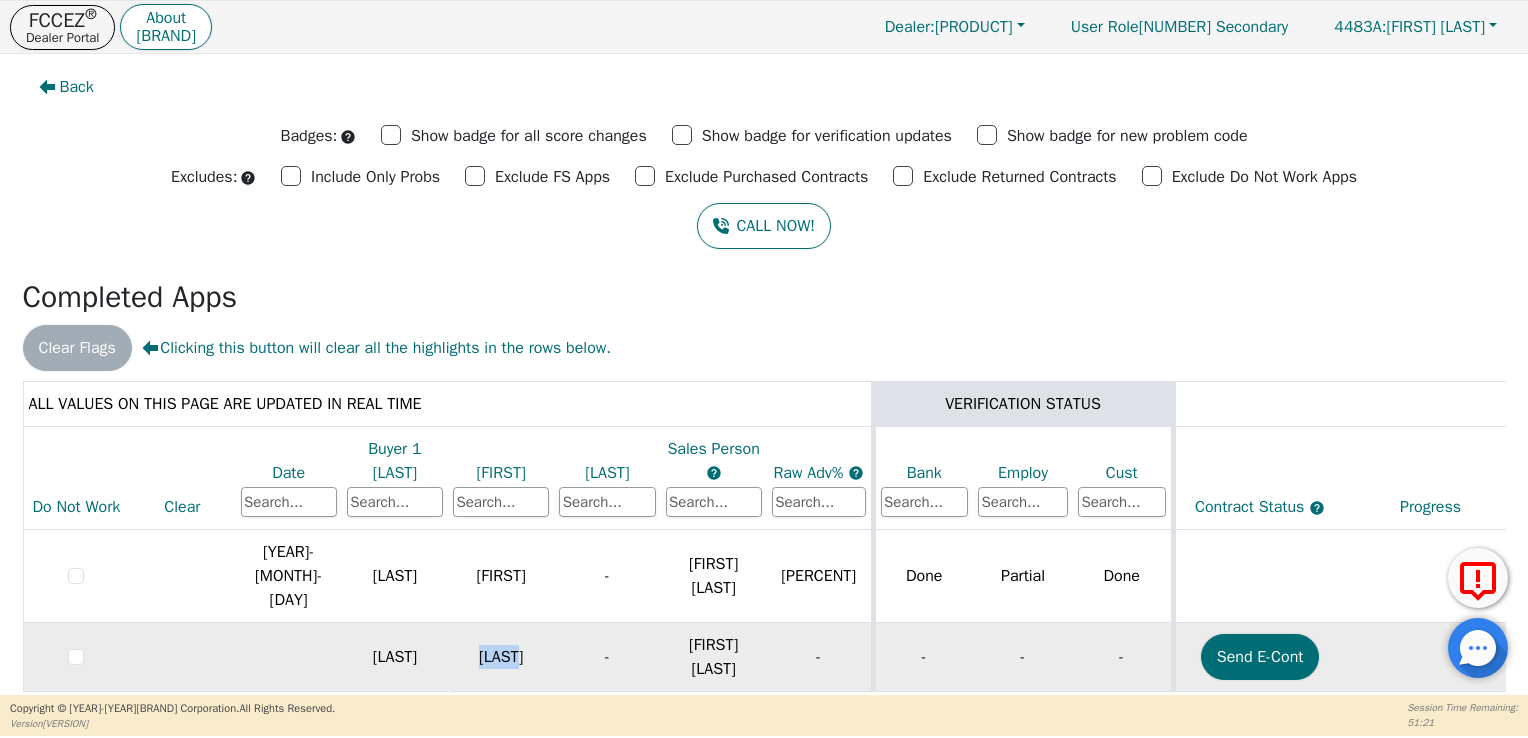 click on "DANEY" at bounding box center (501, 576) 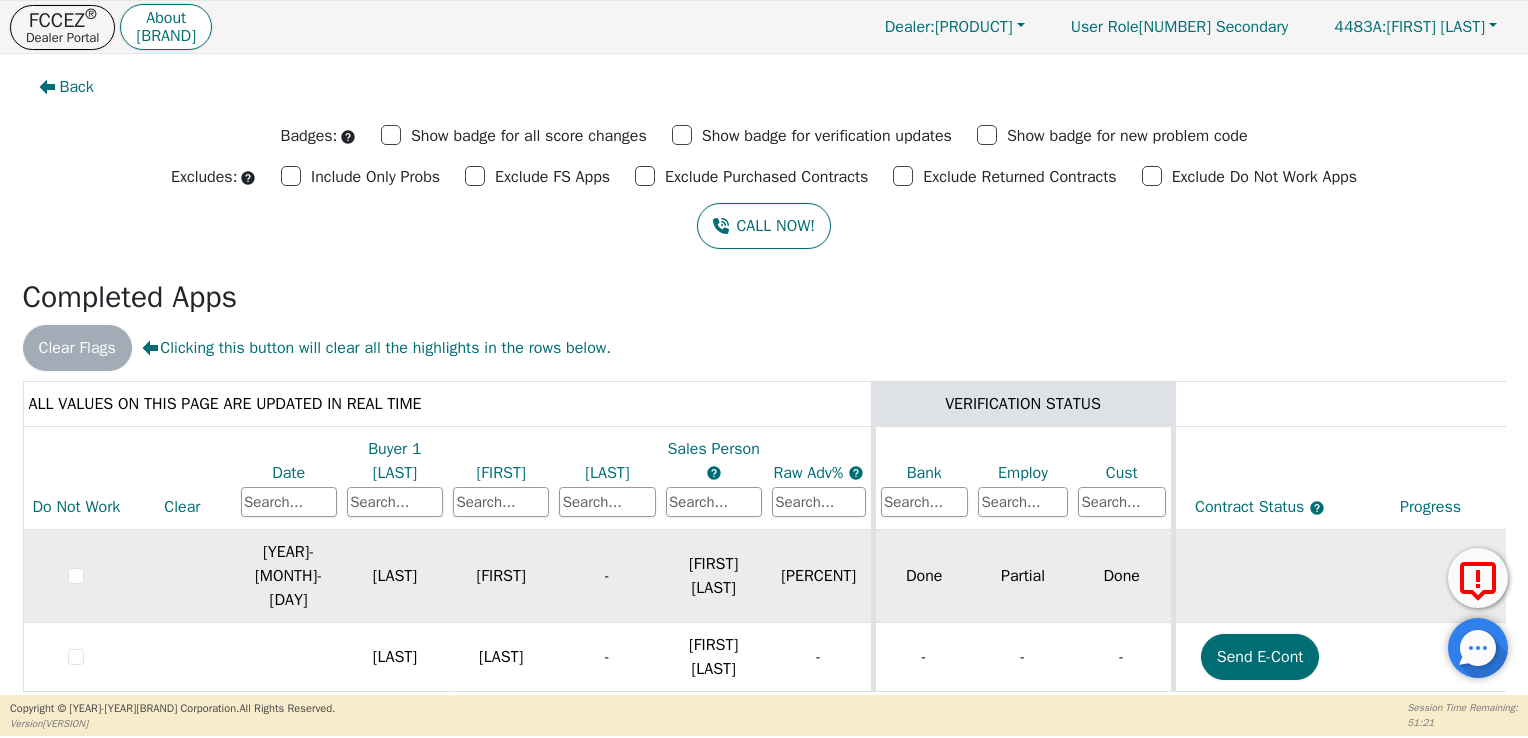 drag, startPoint x: 468, startPoint y: 625, endPoint x: 428, endPoint y: 557, distance: 78.892334 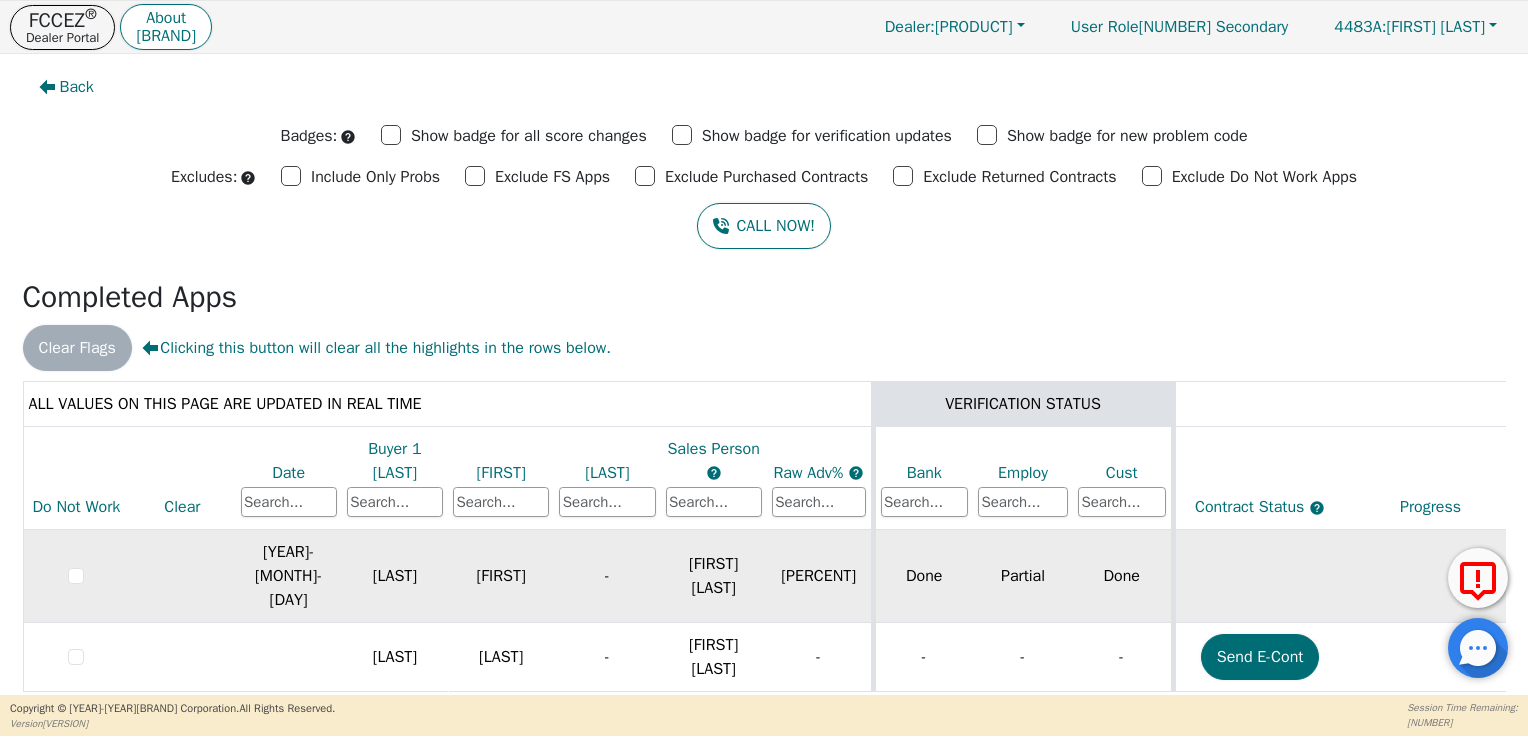 click on "CARRANZA" at bounding box center [395, 576] 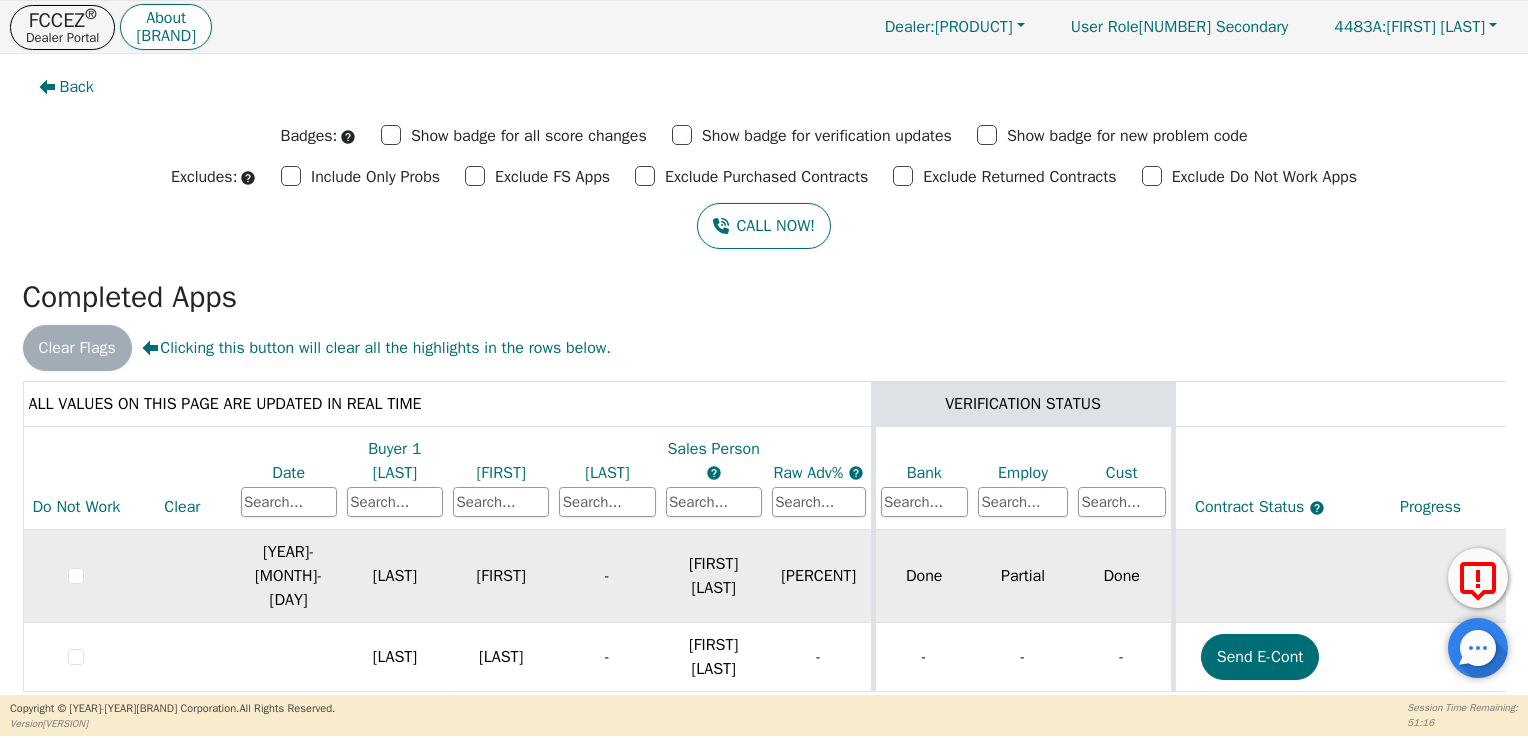 click on "Partial" at bounding box center [1023, 576] 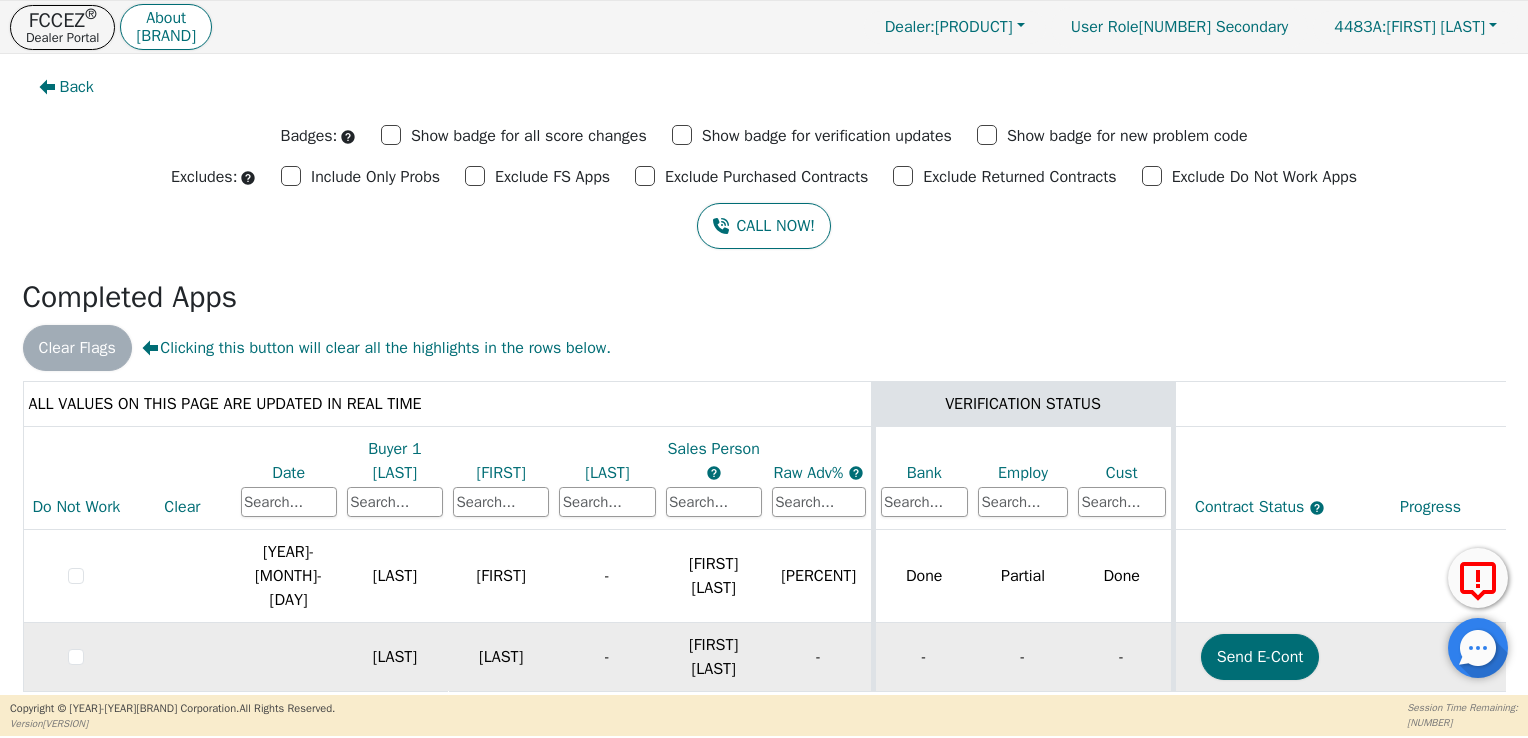 click on "DANEY" at bounding box center (501, 576) 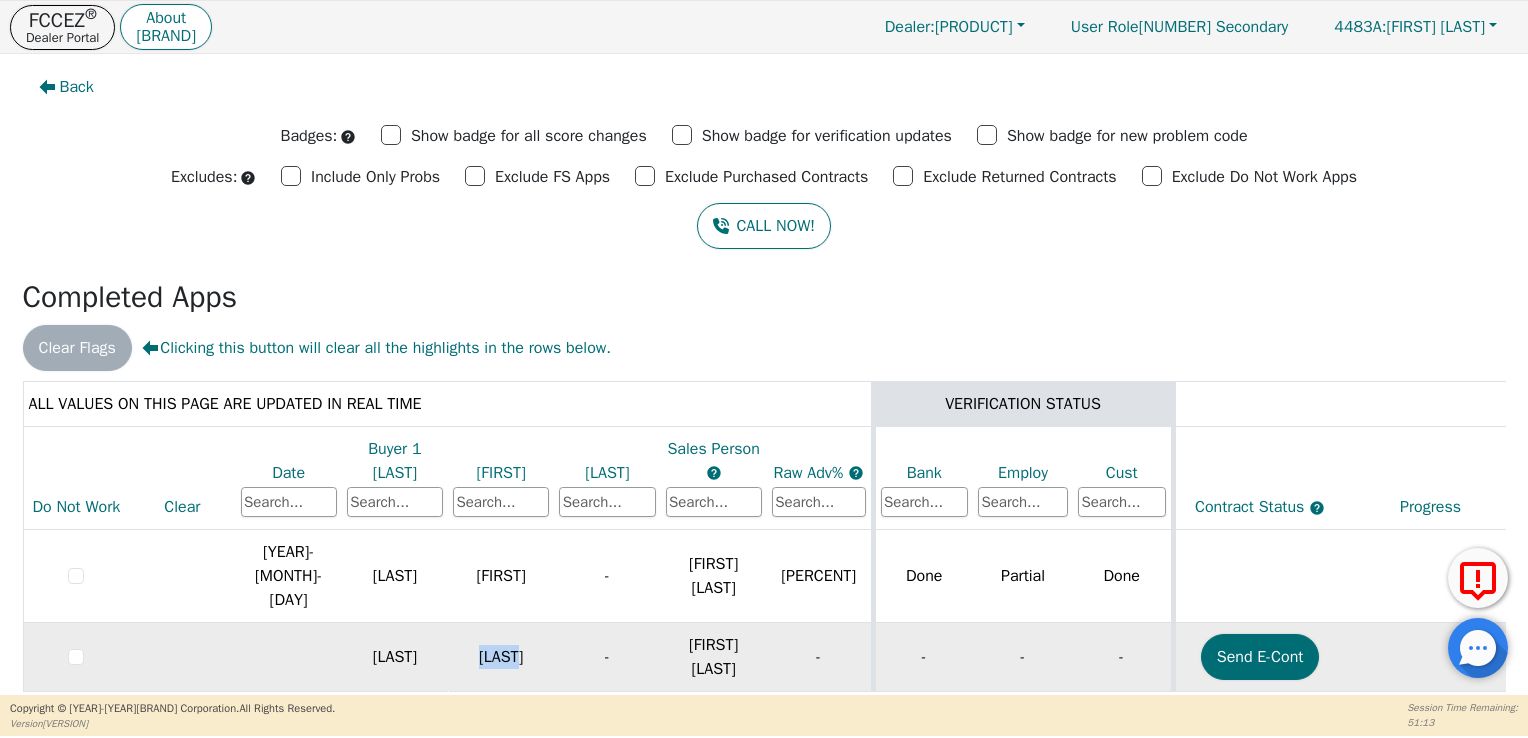 click on "DANEY" at bounding box center (501, 576) 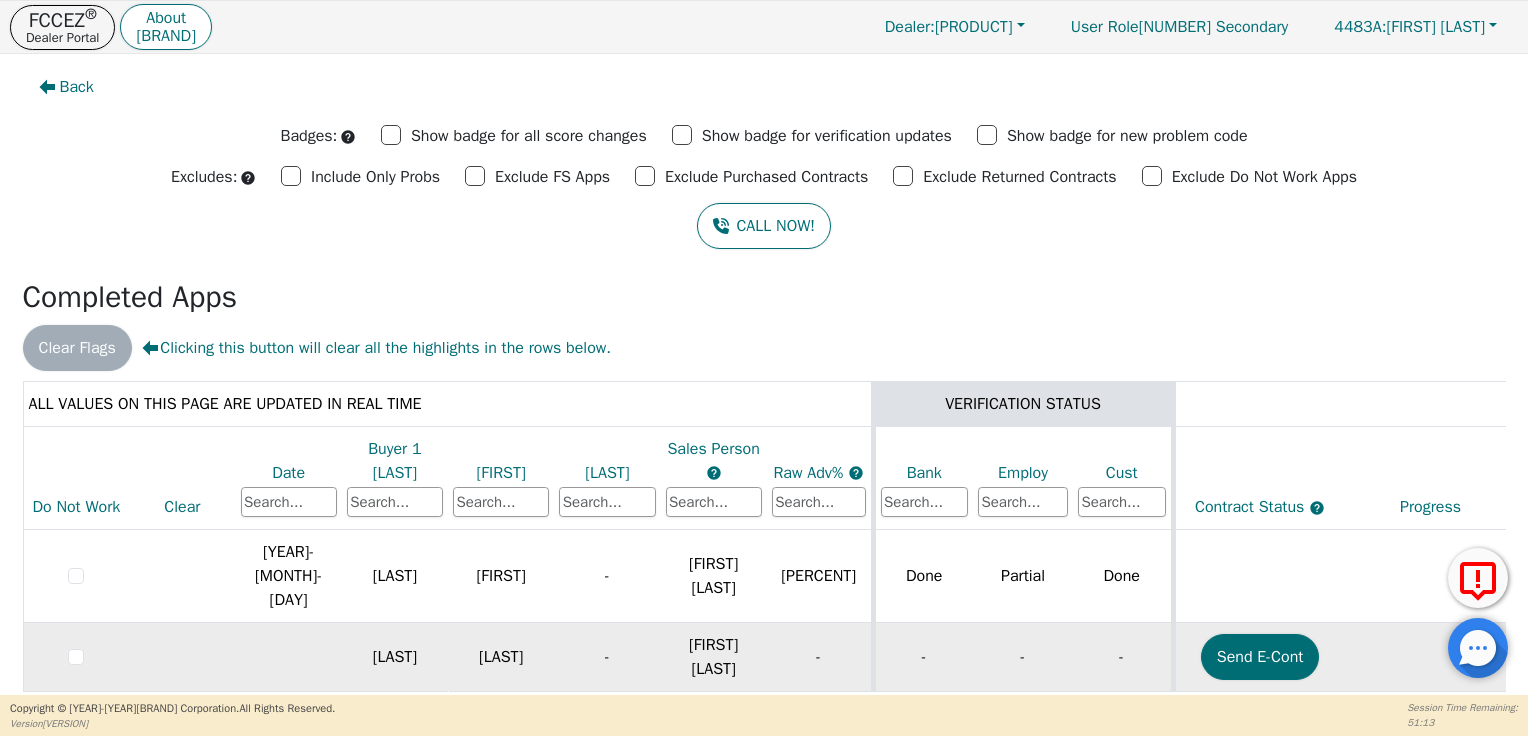 drag, startPoint x: 456, startPoint y: 636, endPoint x: 560, endPoint y: 622, distance: 104.93808 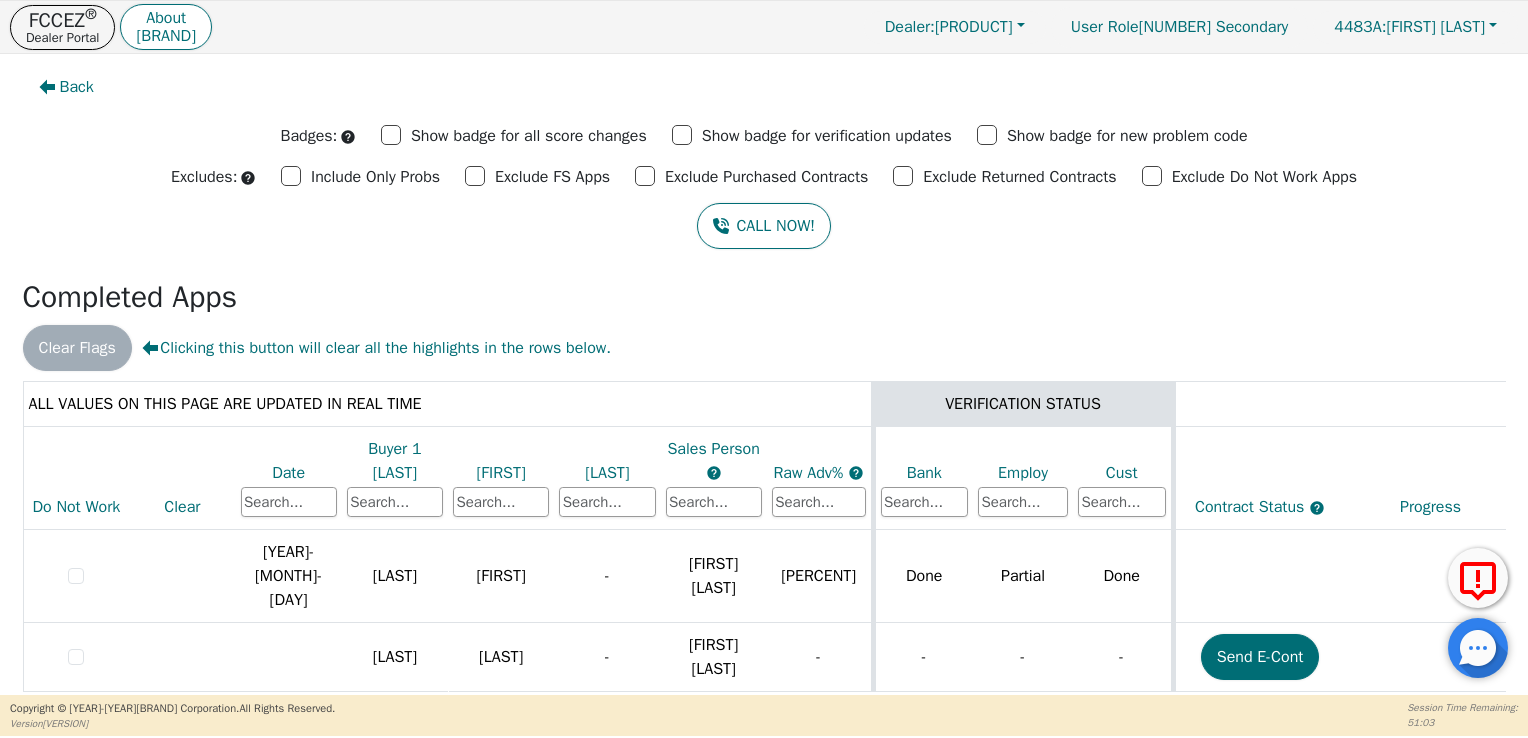 click on "Buyer 2 Last Name" at bounding box center (289, 473) 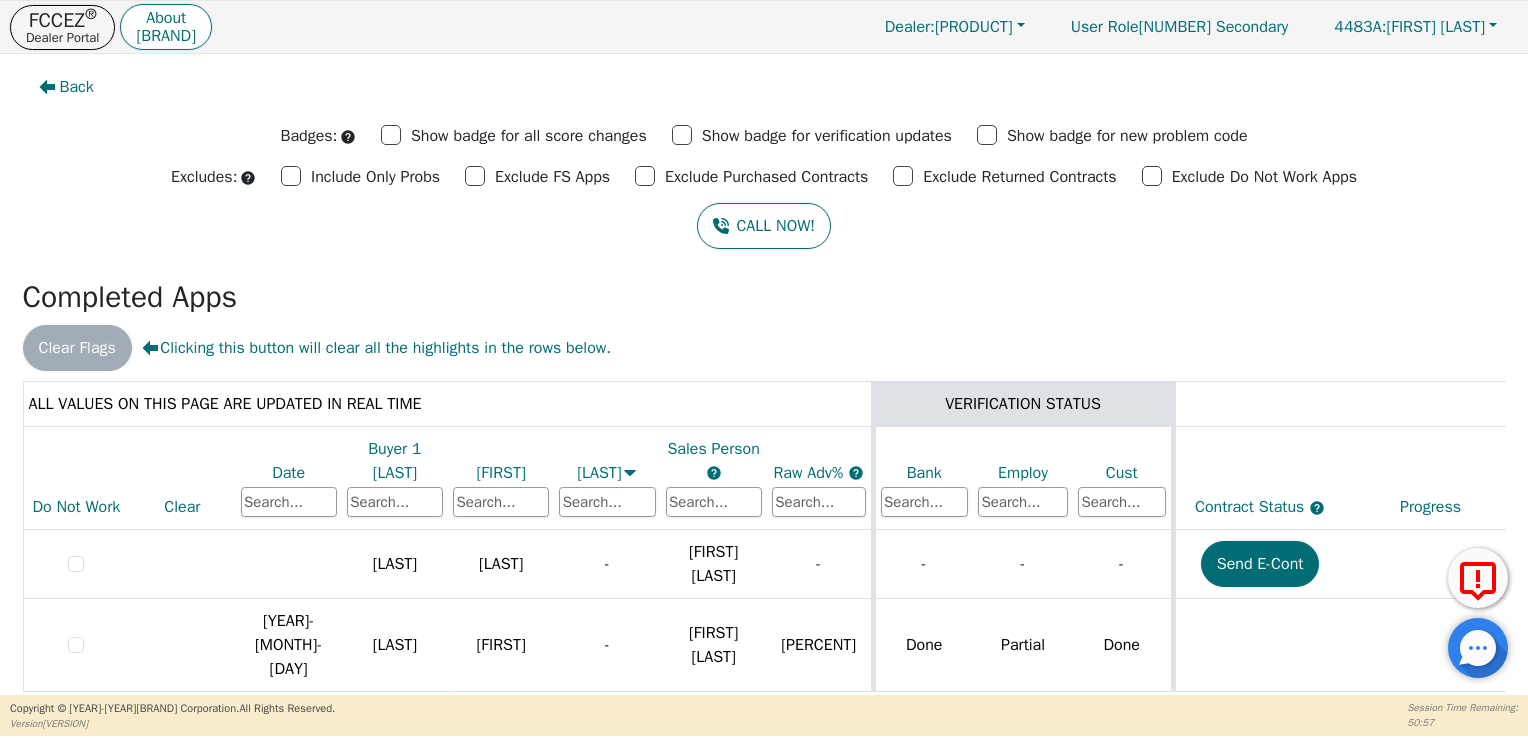 click on "Buyer 1 First Name" at bounding box center [289, 473] 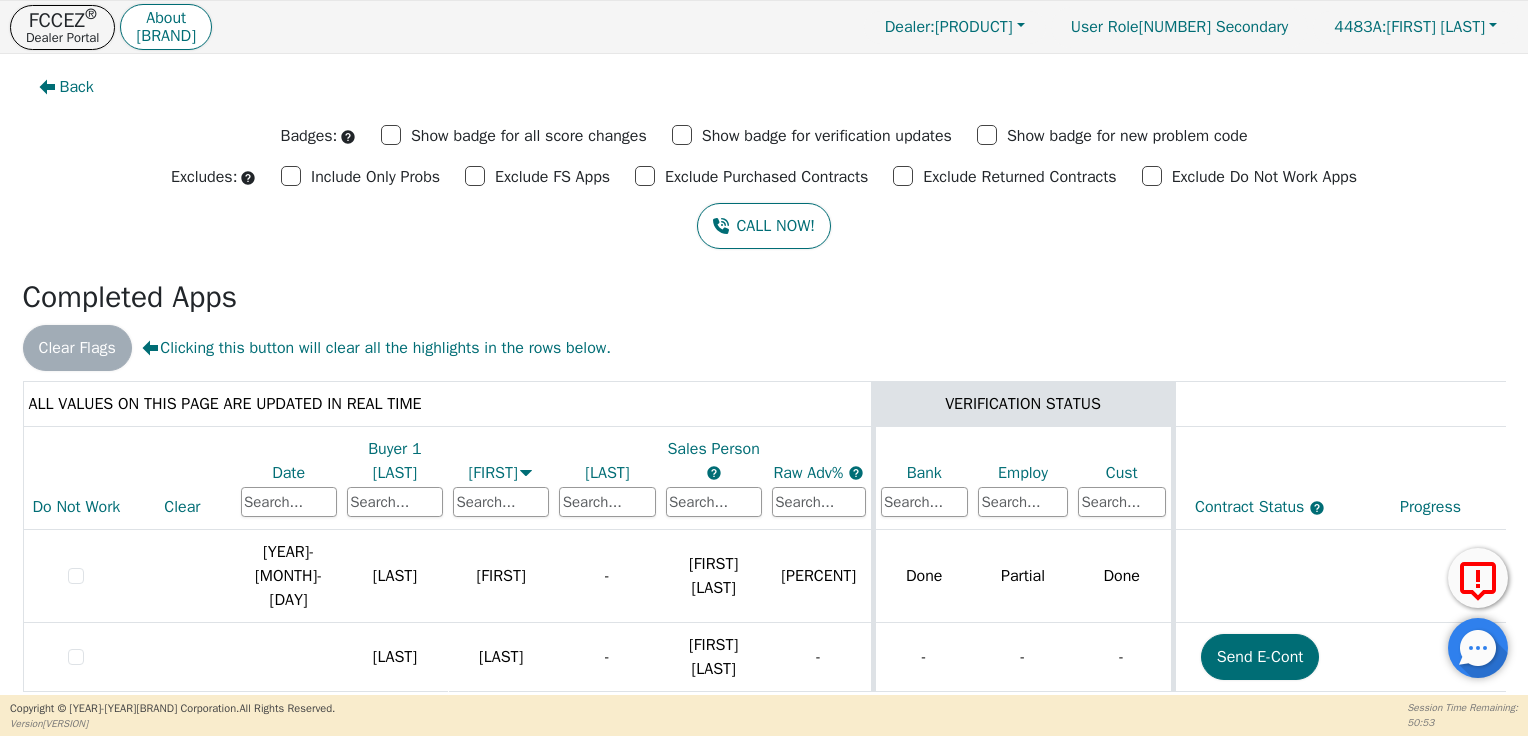 click on "Buyer 1 Last Name" at bounding box center [289, 473] 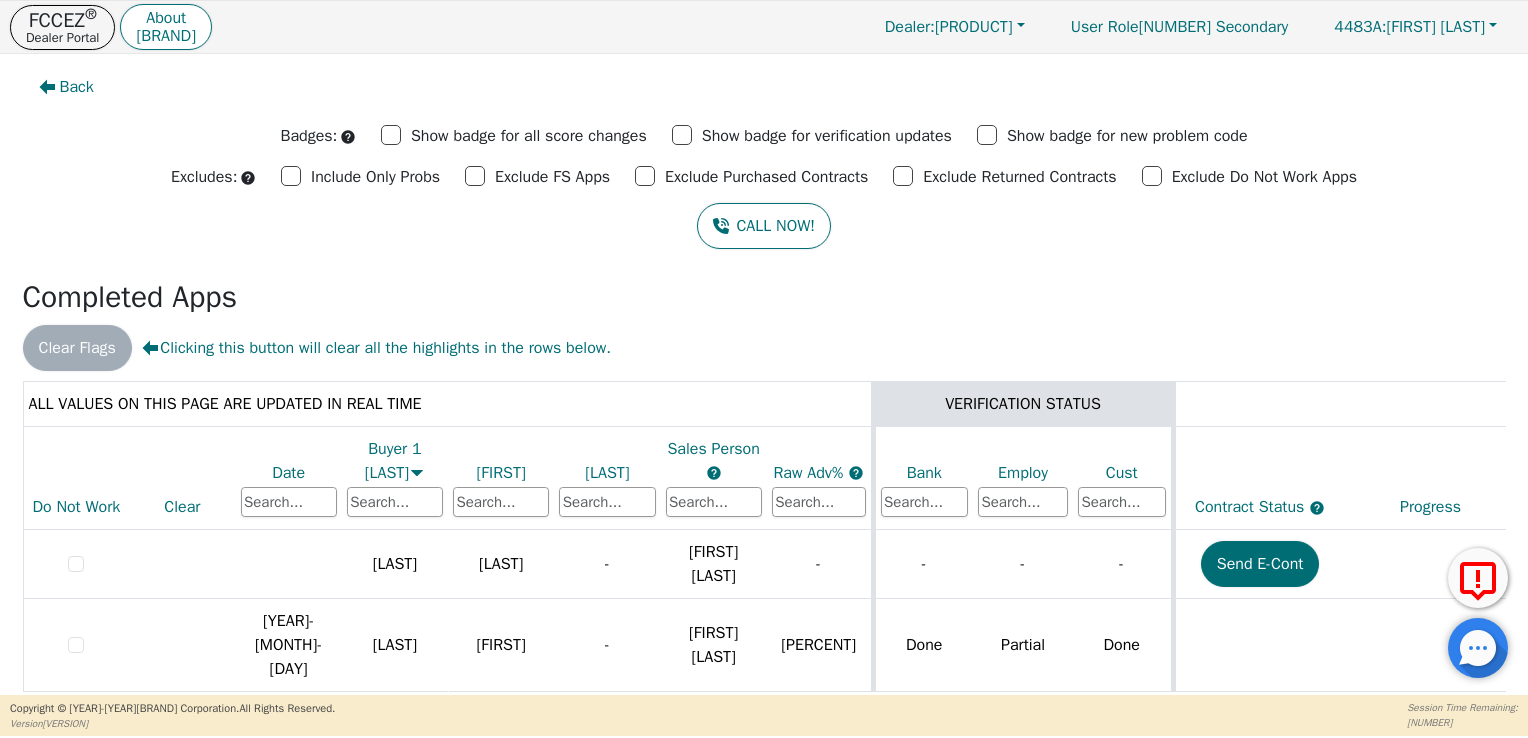 click on "Progress" at bounding box center [77, 507] 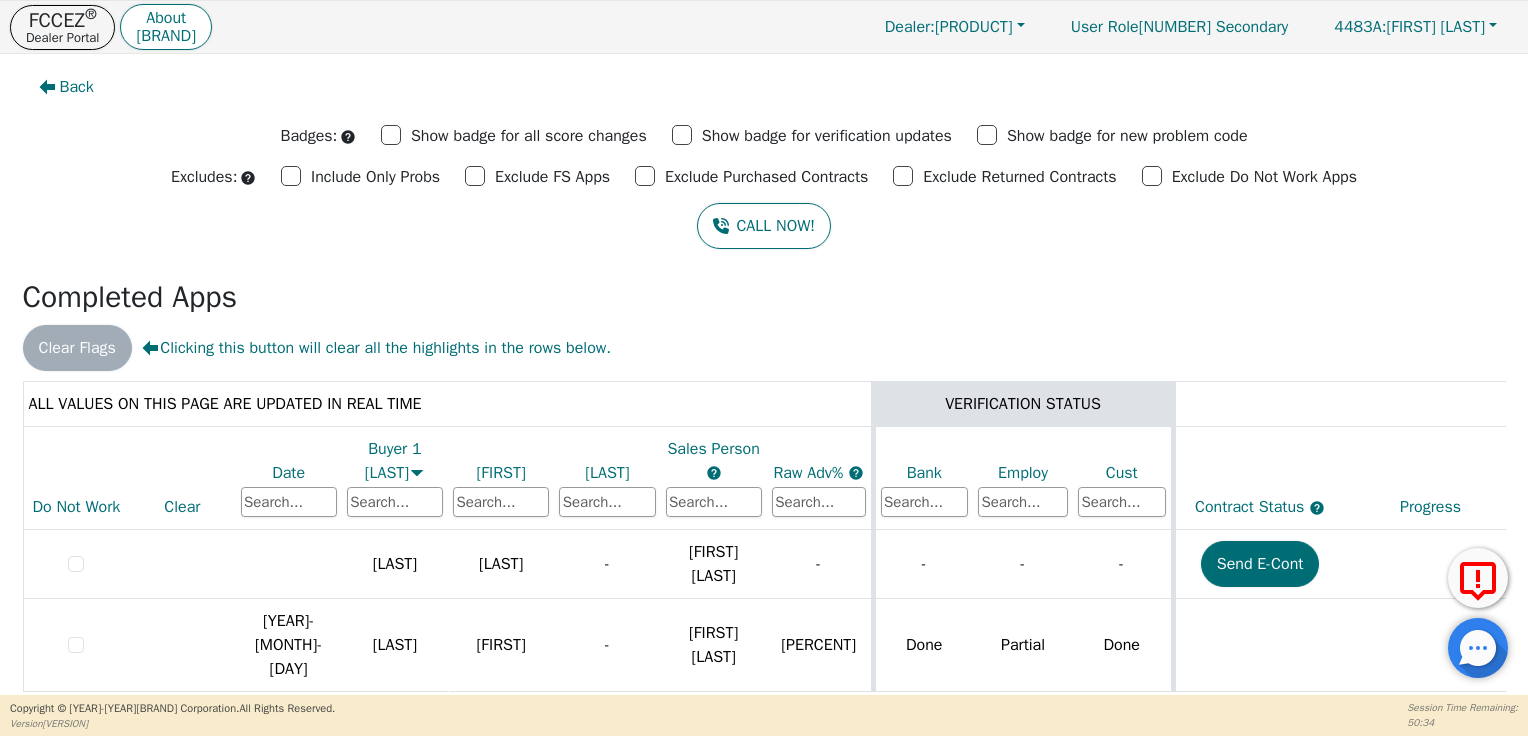 click on "Progress" at bounding box center [77, 507] 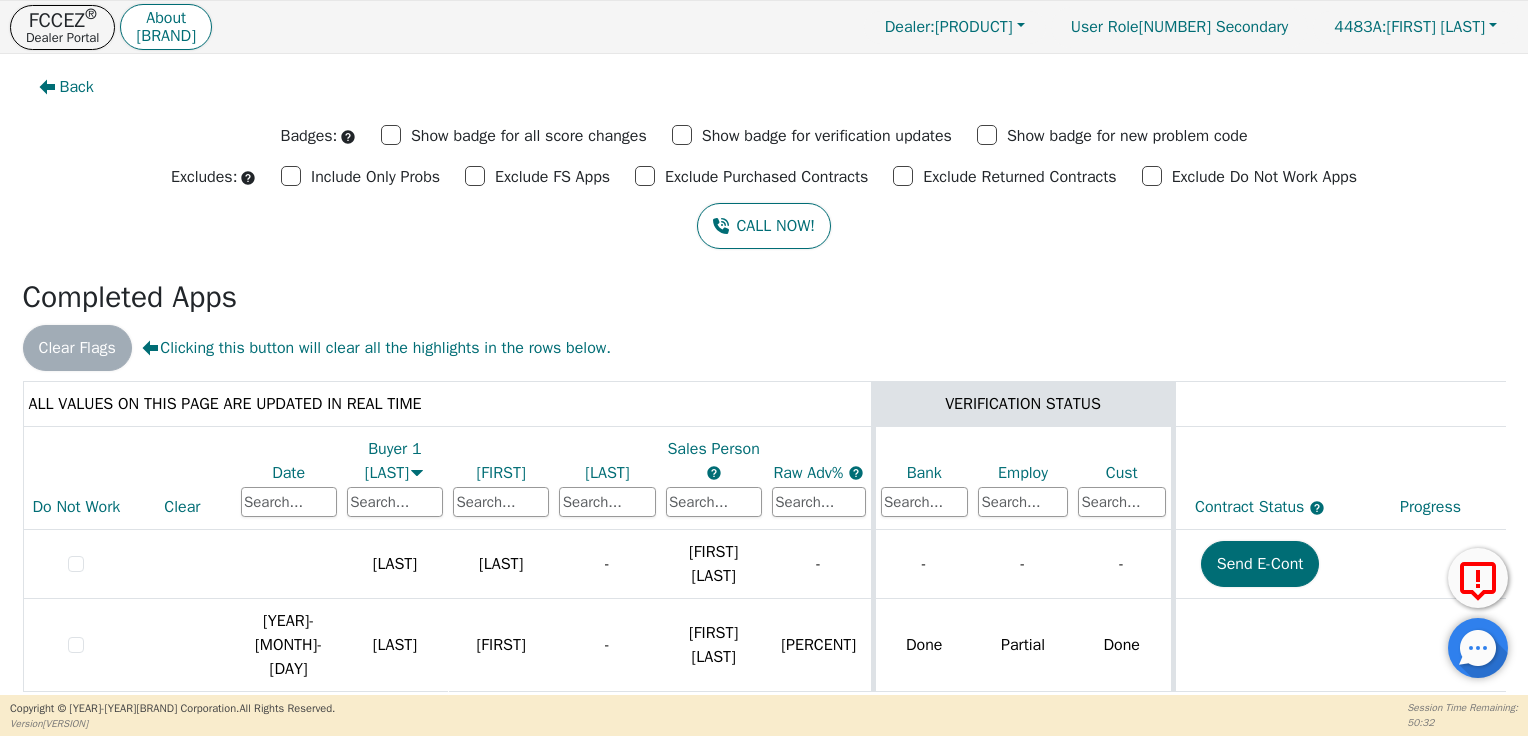 click on "Raw Adv%" at bounding box center (713, 449) 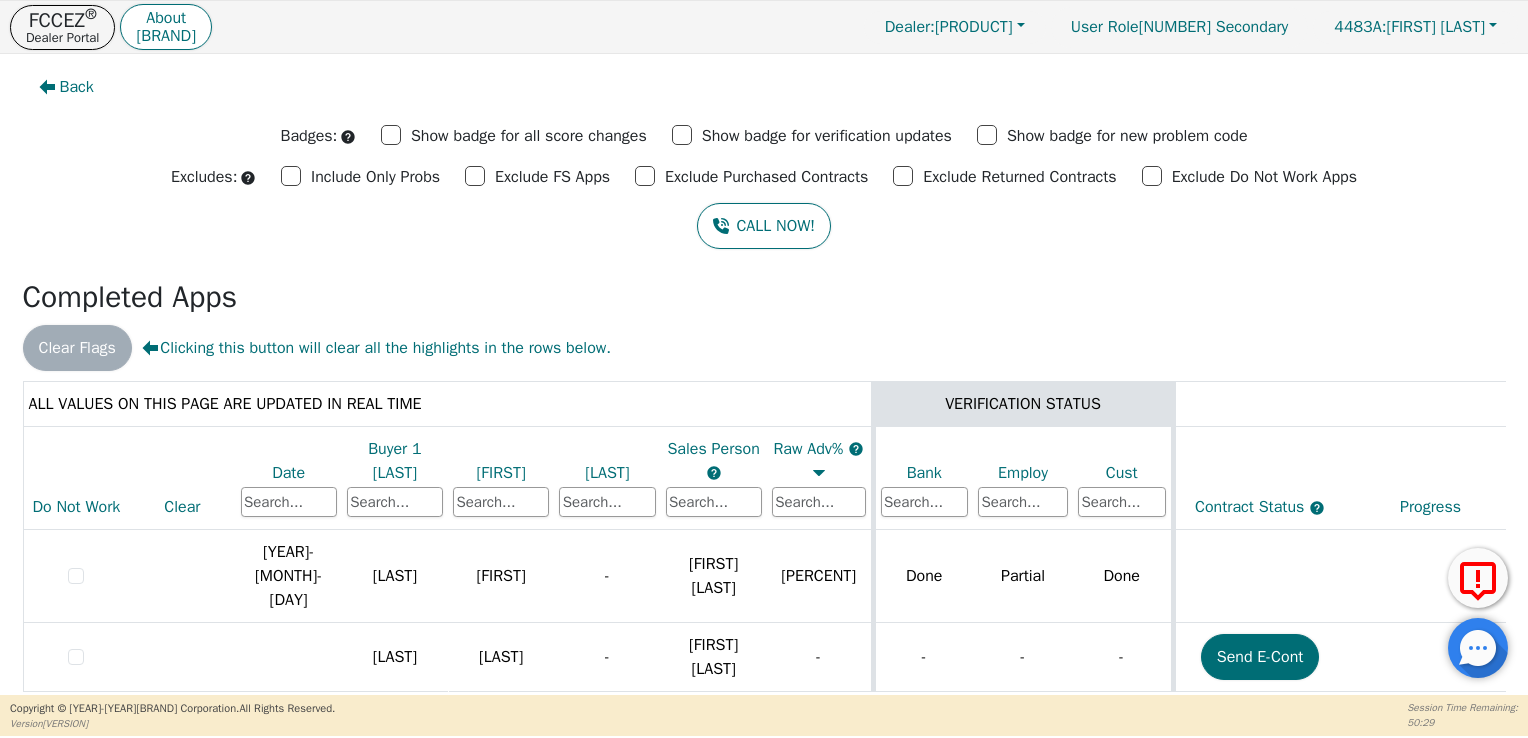 click on "Sales Person" at bounding box center (713, 449) 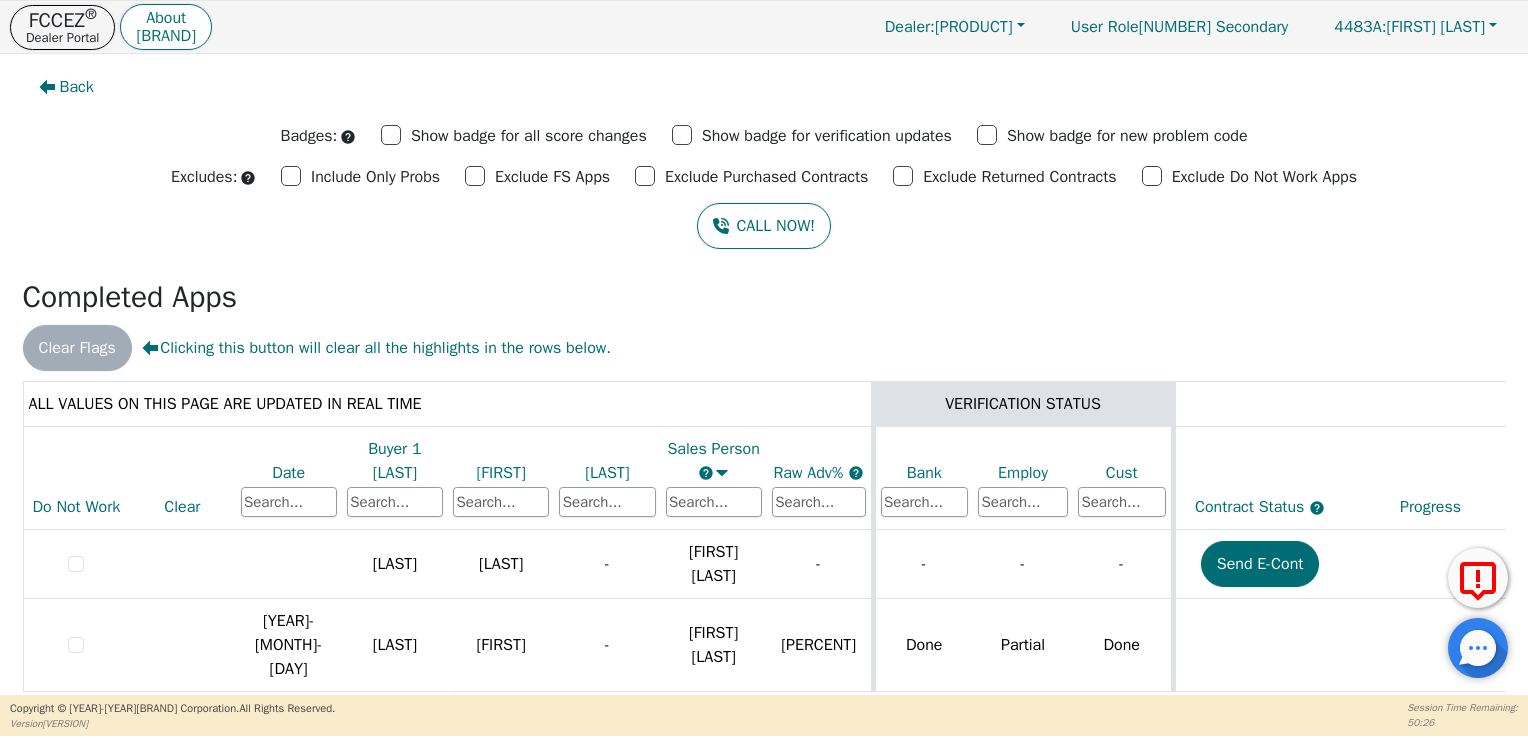 click on "Buyer 2 Last Name" at bounding box center (289, 473) 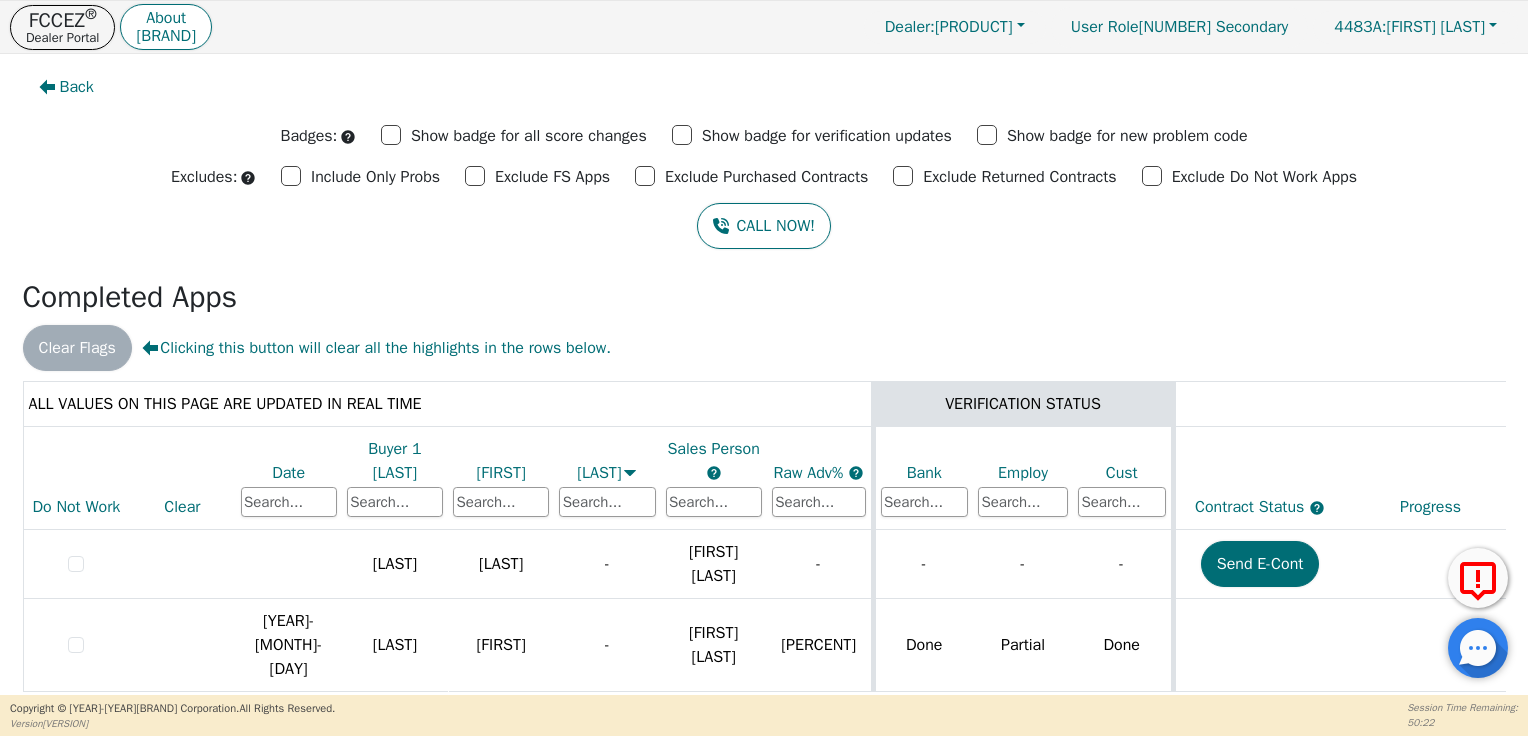 click on "Buyer 1 Last Name" at bounding box center (289, 473) 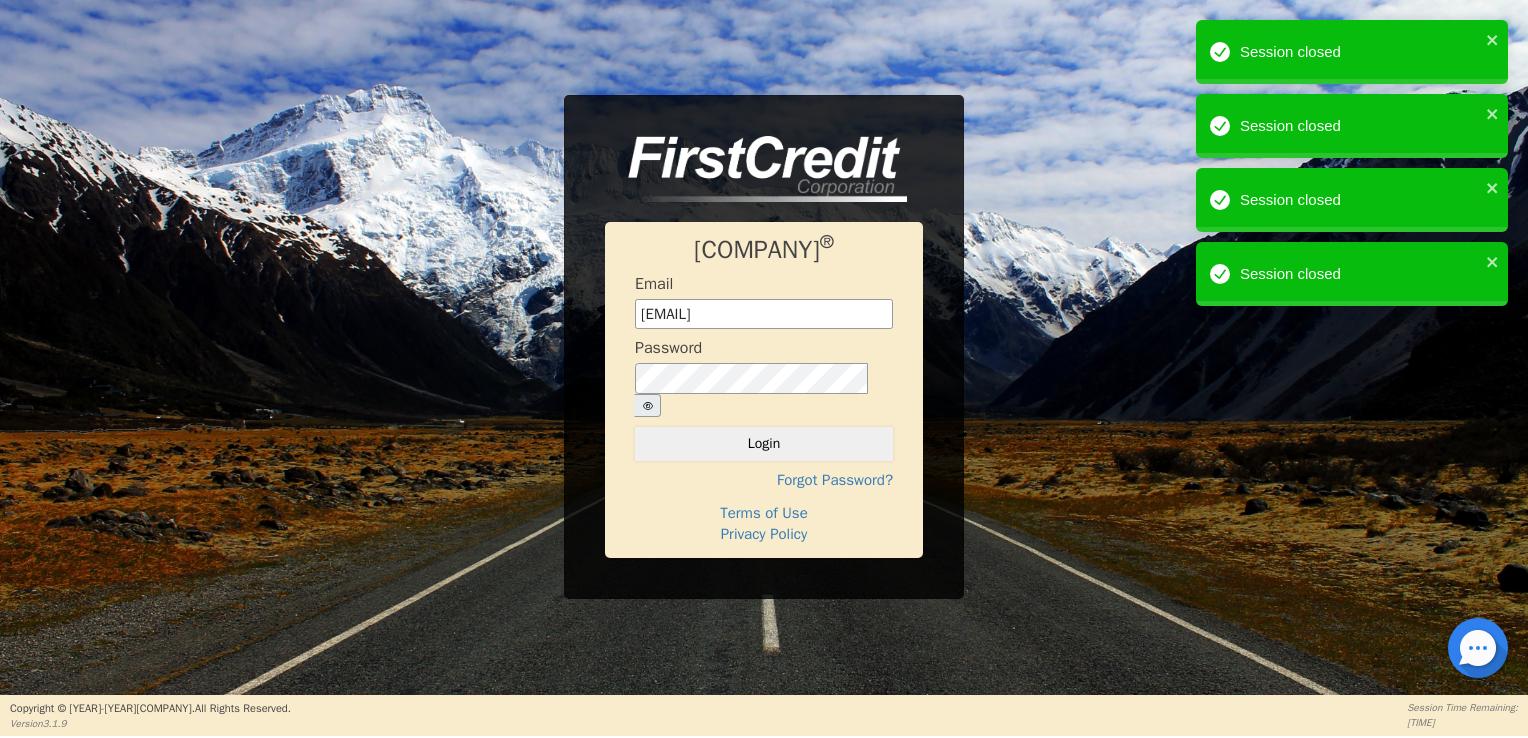 scroll, scrollTop: 0, scrollLeft: 0, axis: both 